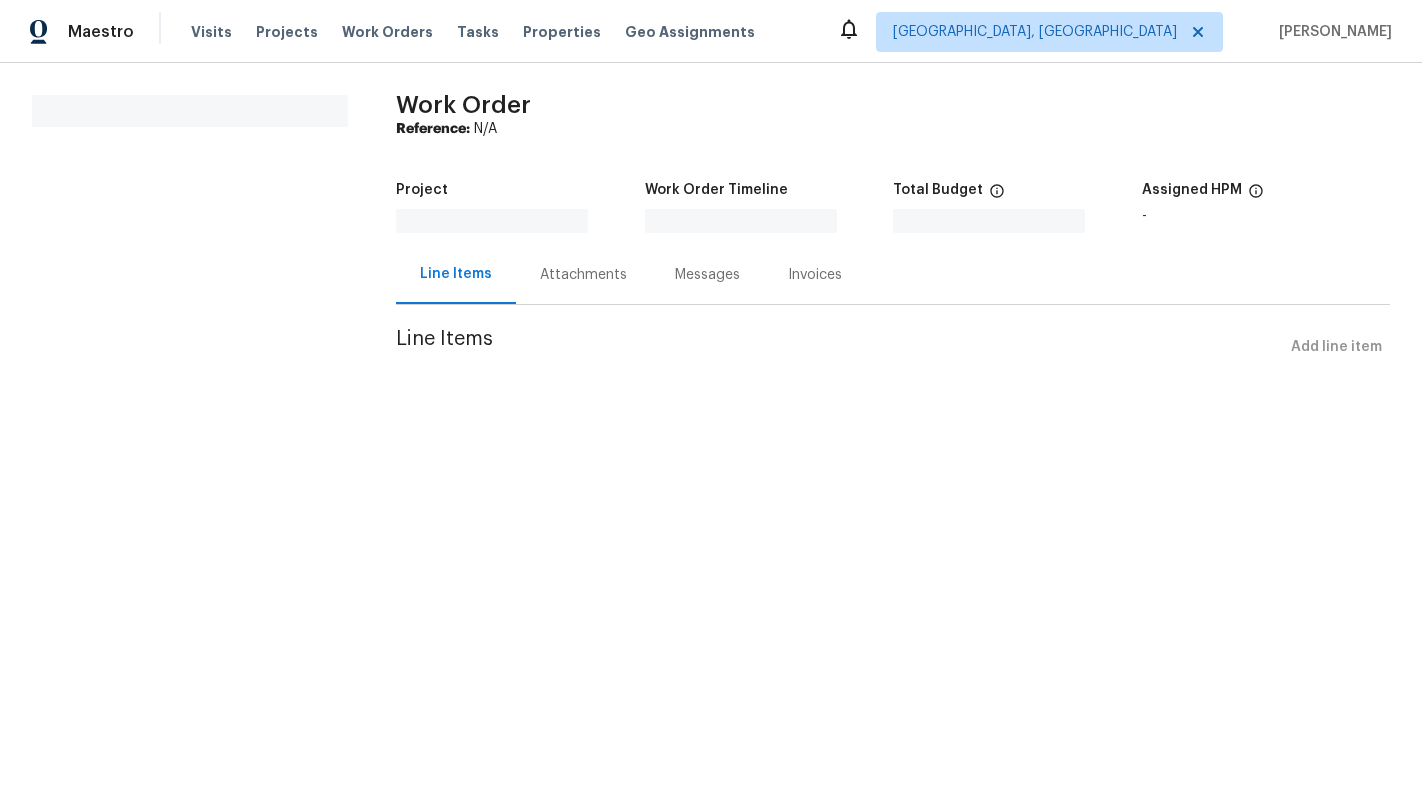 scroll, scrollTop: 0, scrollLeft: 0, axis: both 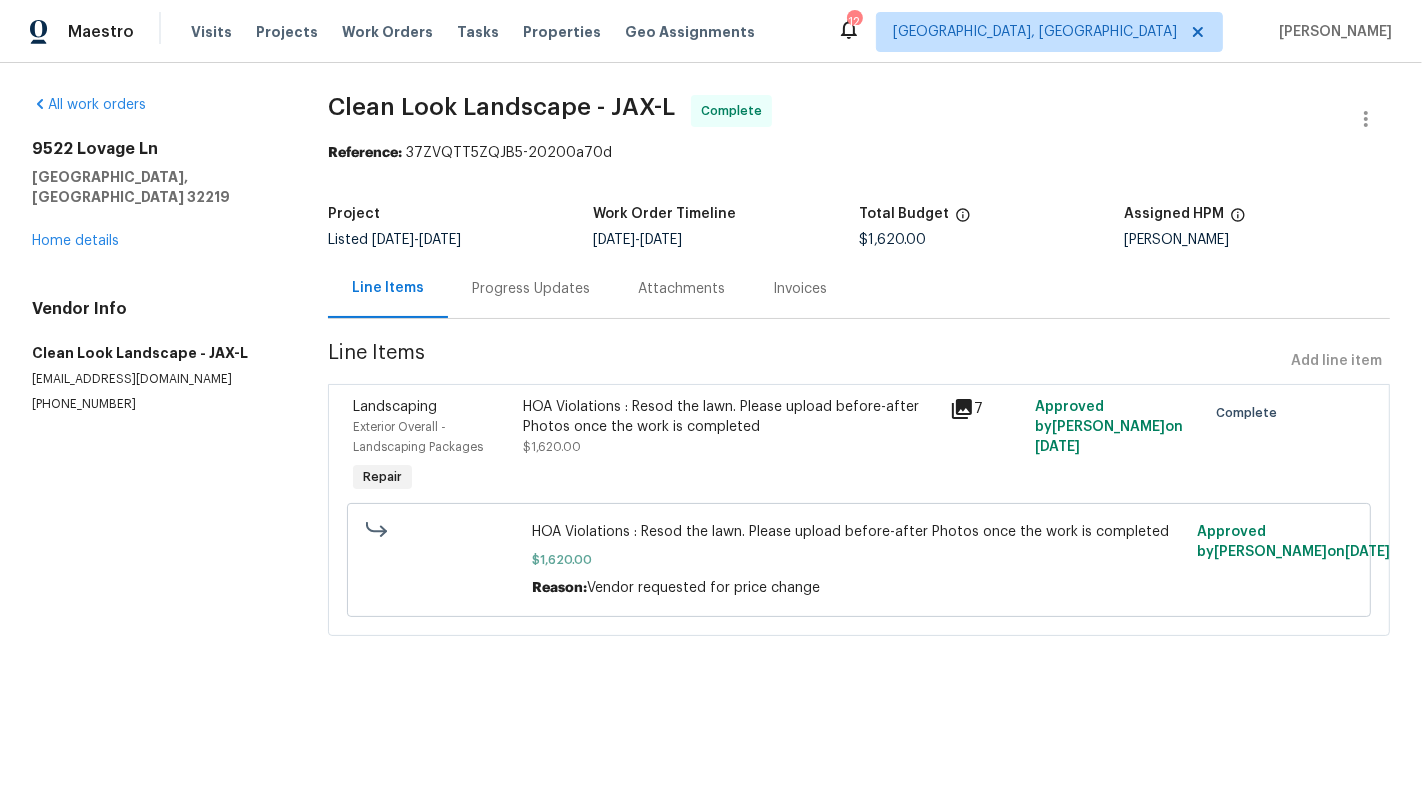 click on "HOA Violations : Resod the lawn. Please upload before-after Photos once the work is completed $1,620.00" at bounding box center [730, 447] 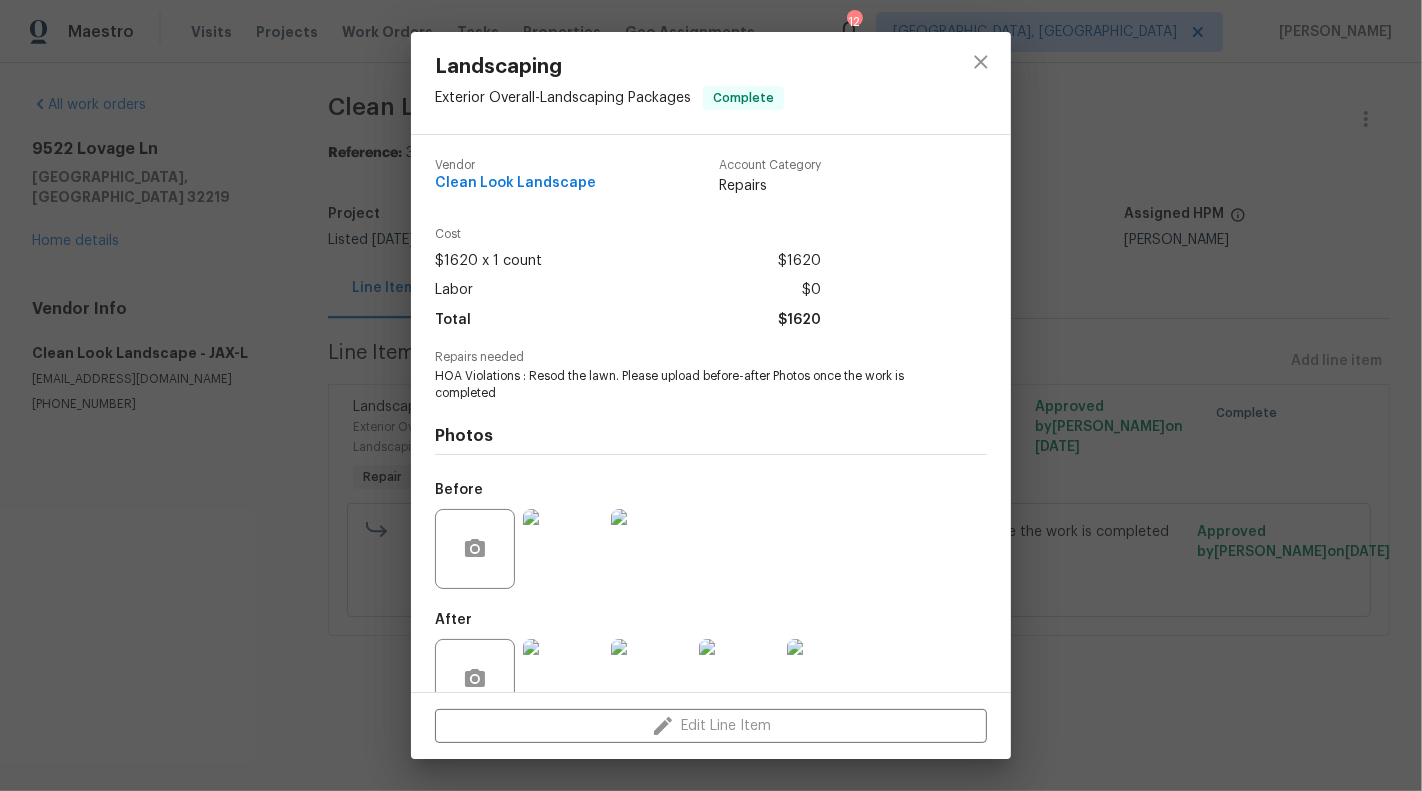scroll, scrollTop: 47, scrollLeft: 0, axis: vertical 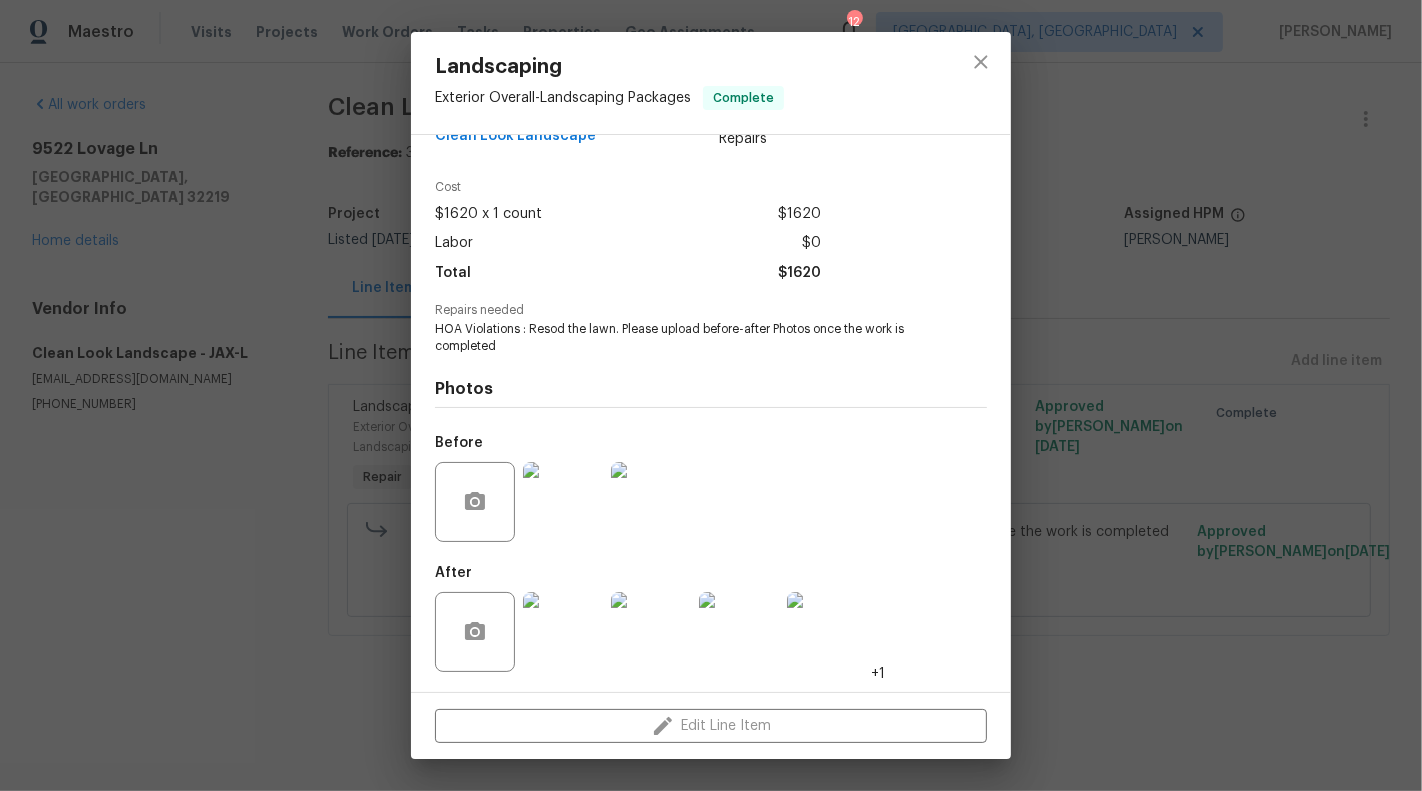 click on "Landscaping Exterior Overall  -  Landscaping Packages Complete Vendor Clean Look Landscape Account Category Repairs Cost $1620 x 1 count $1620 Labor $0 Total $1620 Repairs needed HOA Violations : Resod the lawn. Please upload before-after Photos once the work is completed Photos Before After  +1  Edit Line Item" at bounding box center (711, 395) 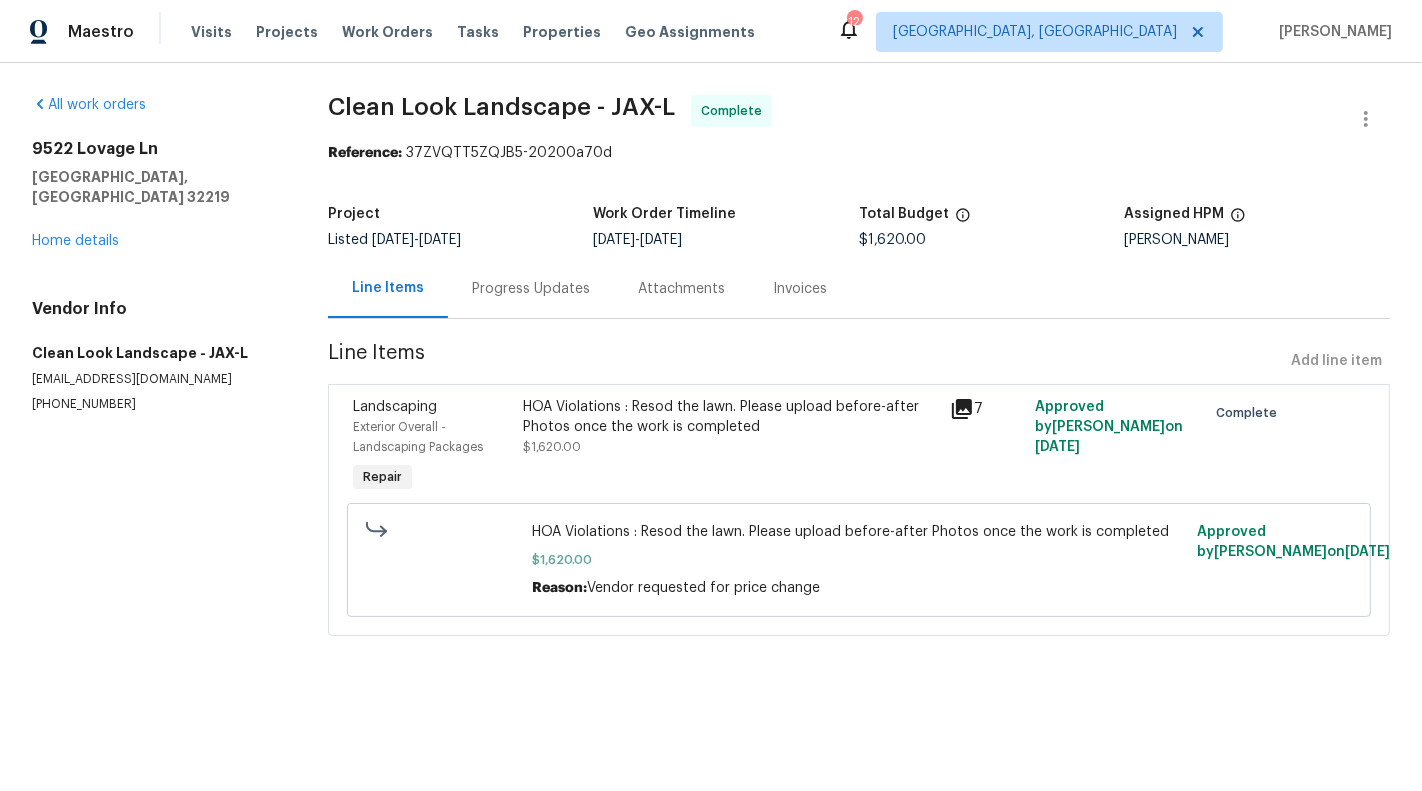 click on "HOA Violations : Resod the lawn. Please upload before-after Photos once the work is completed" at bounding box center [730, 417] 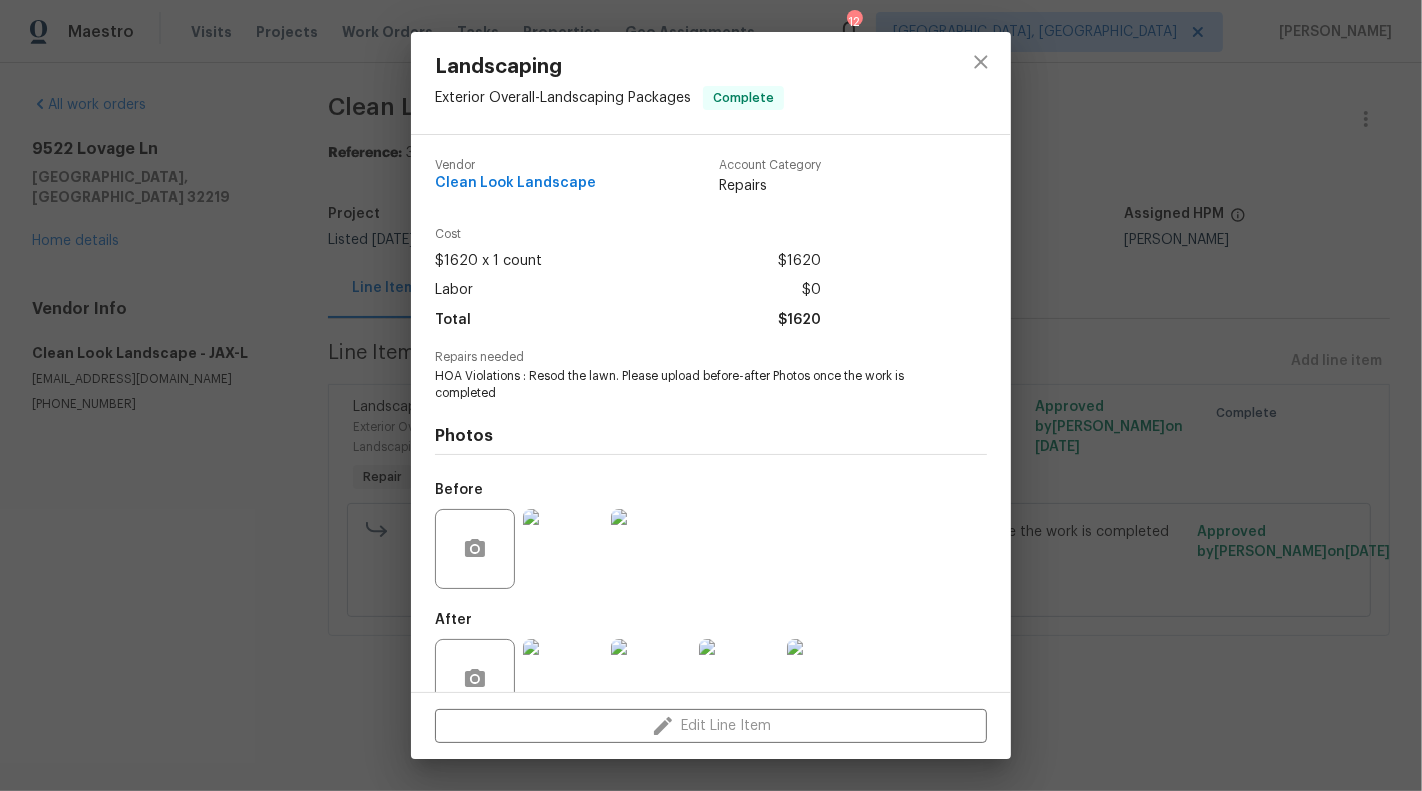 scroll, scrollTop: 47, scrollLeft: 0, axis: vertical 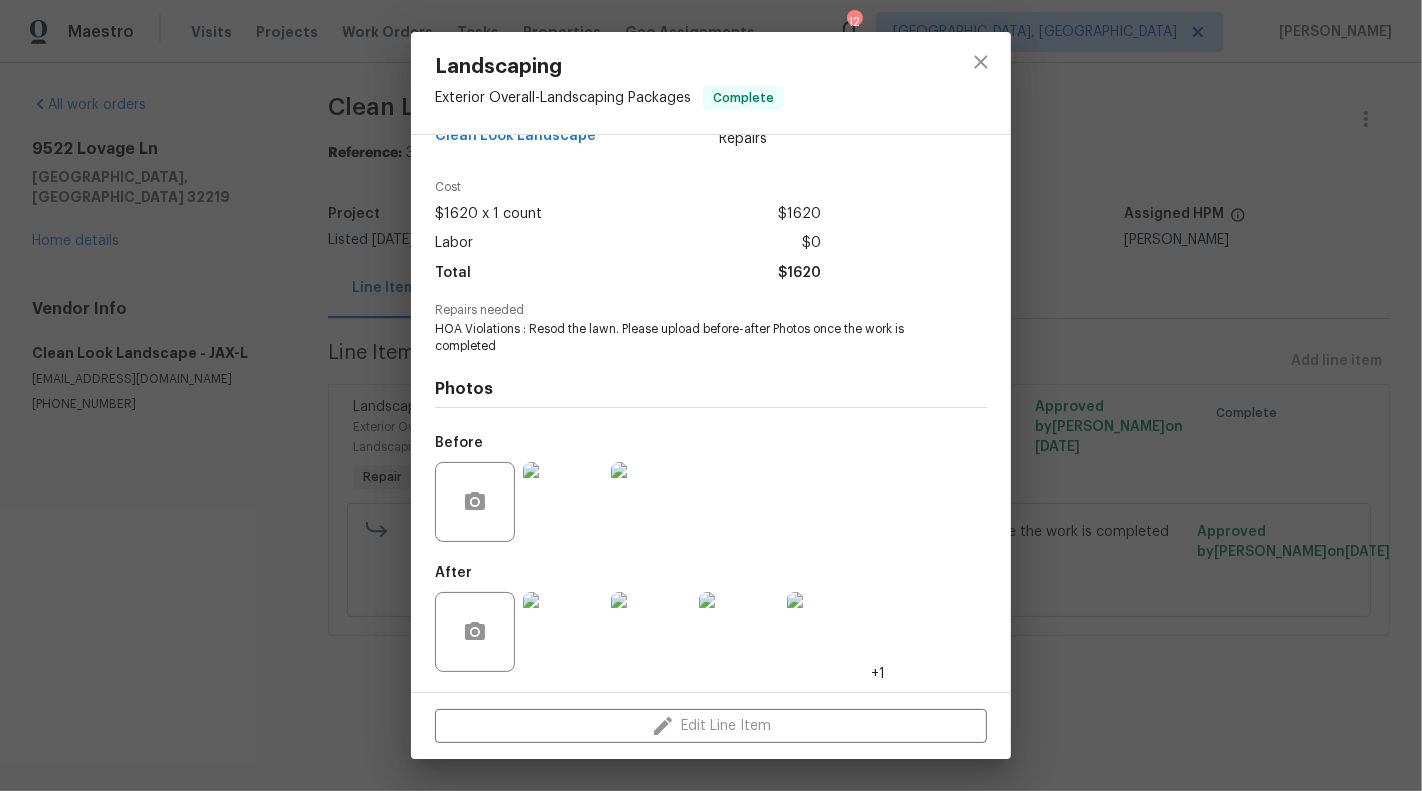 click at bounding box center (563, 632) 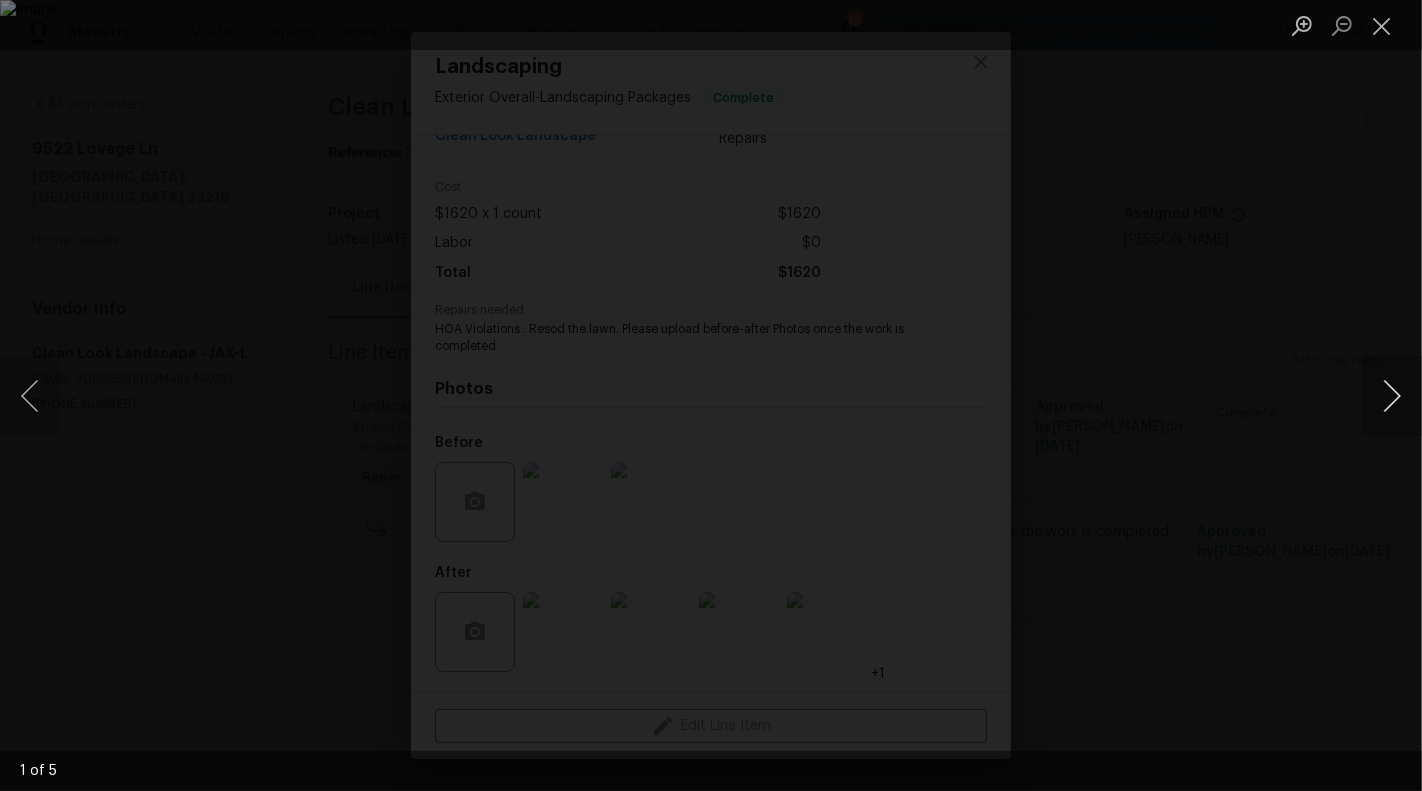 click at bounding box center (1392, 396) 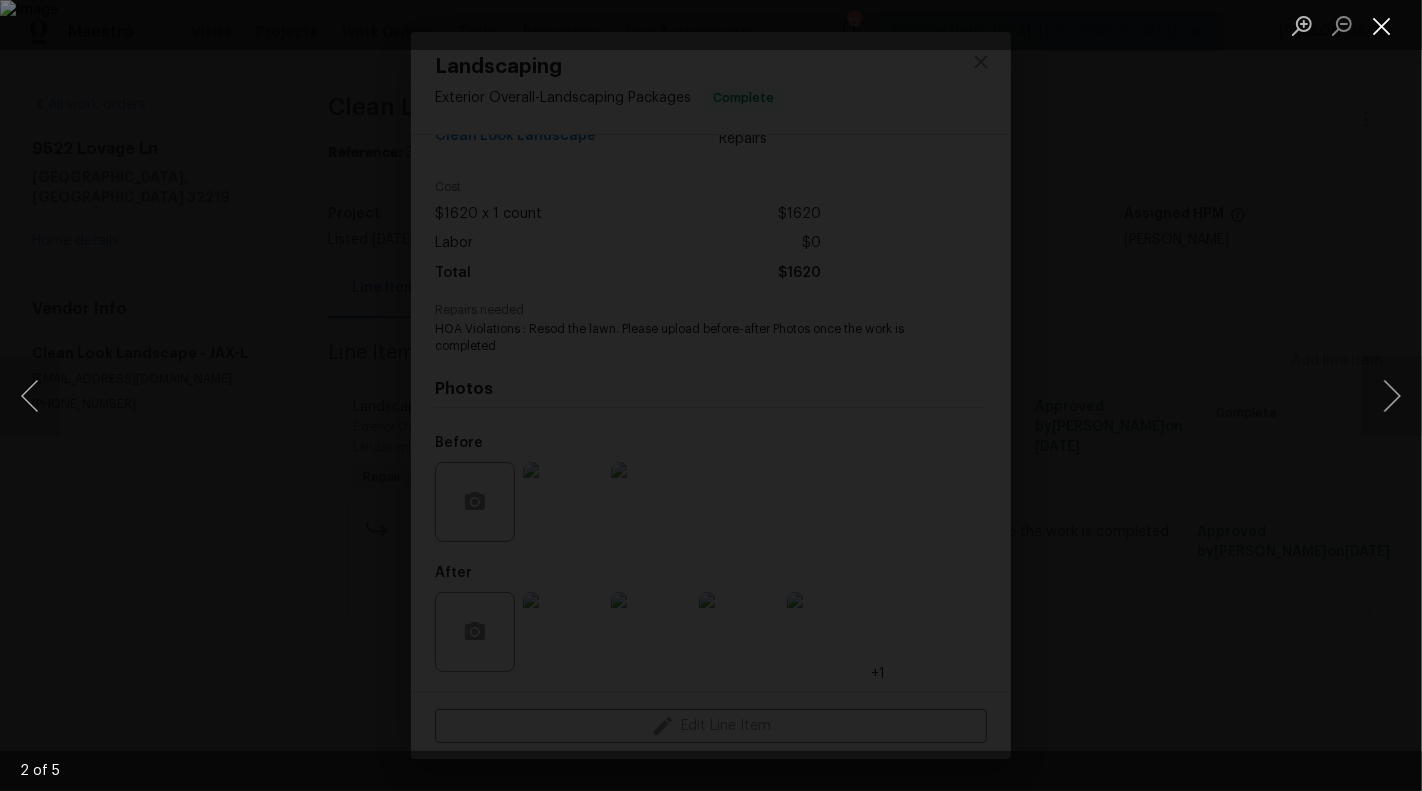 click at bounding box center [1382, 25] 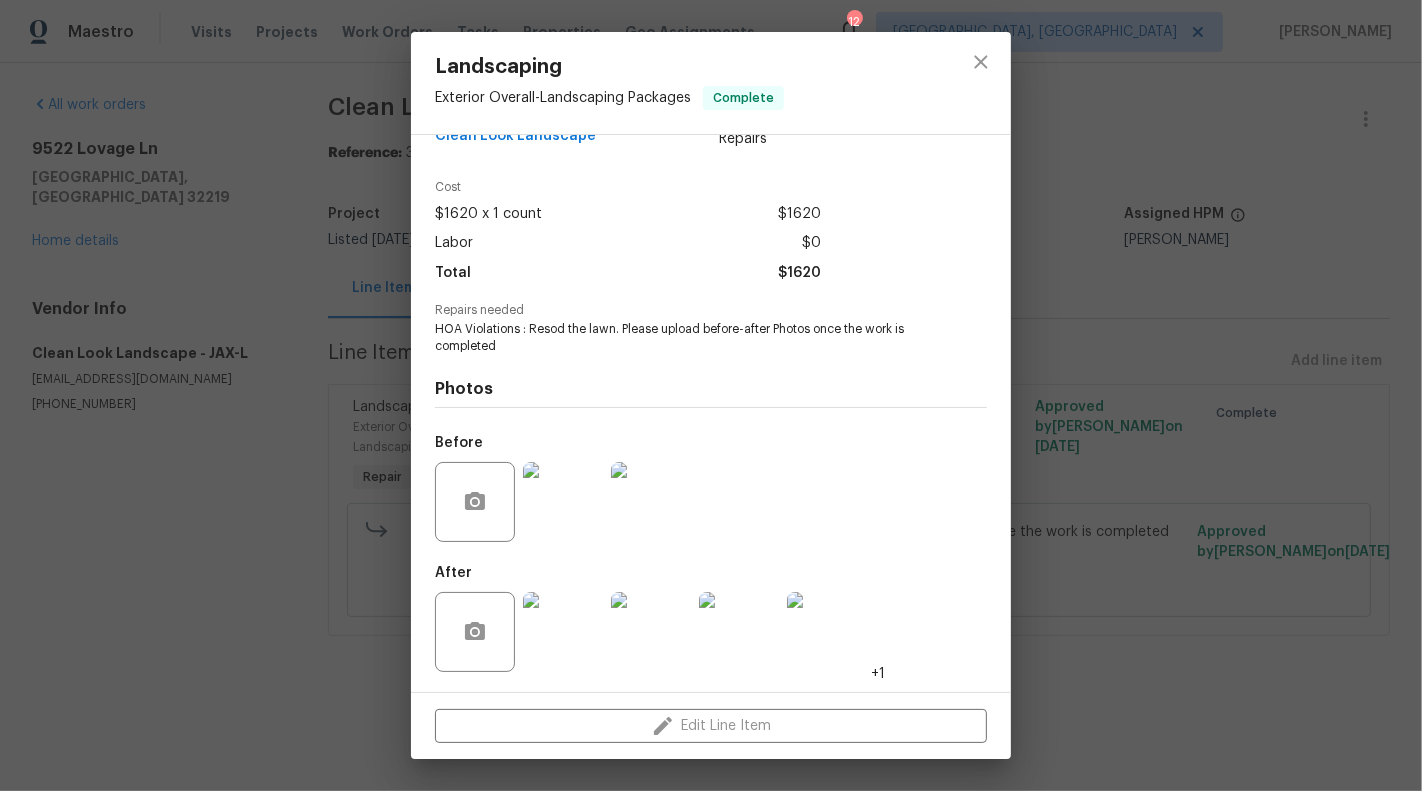click on "Landscaping Exterior Overall  -  Landscaping Packages Complete Vendor Clean Look Landscape Account Category Repairs Cost $1620 x 1 count $1620 Labor $0 Total $1620 Repairs needed HOA Violations : Resod the lawn. Please upload before-after Photos once the work is completed Photos Before After  +1  Edit Line Item" at bounding box center [711, 395] 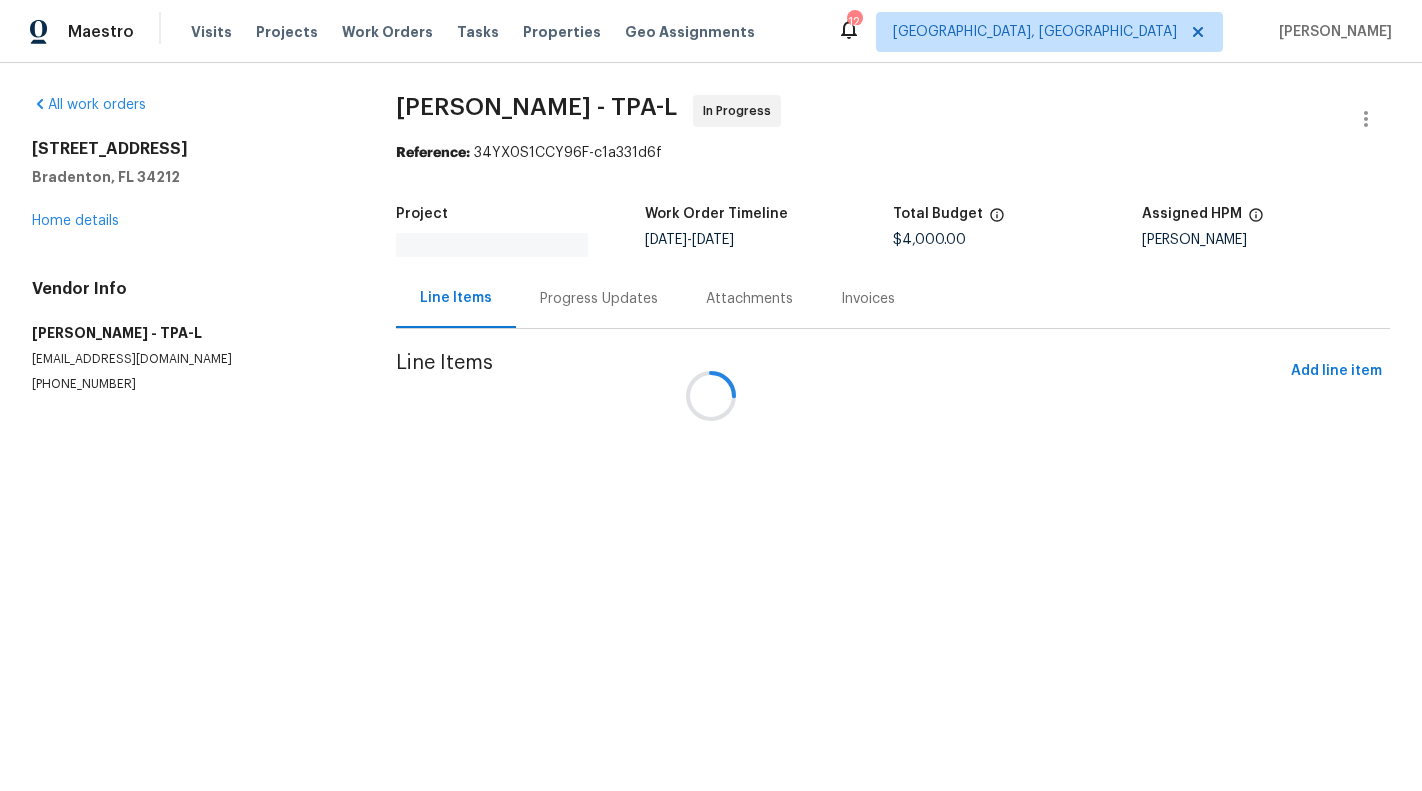 scroll, scrollTop: 0, scrollLeft: 0, axis: both 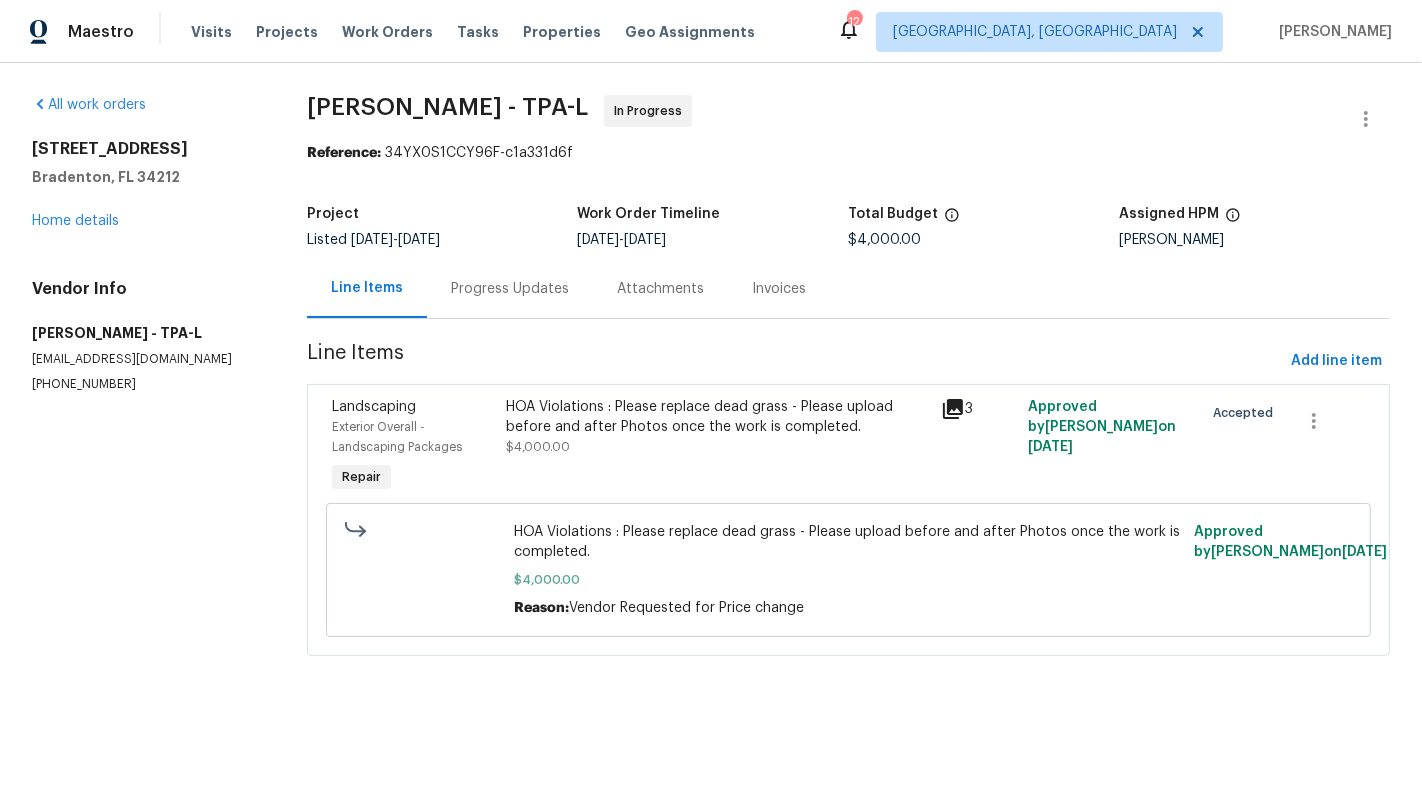 click on "Progress Updates" at bounding box center (510, 288) 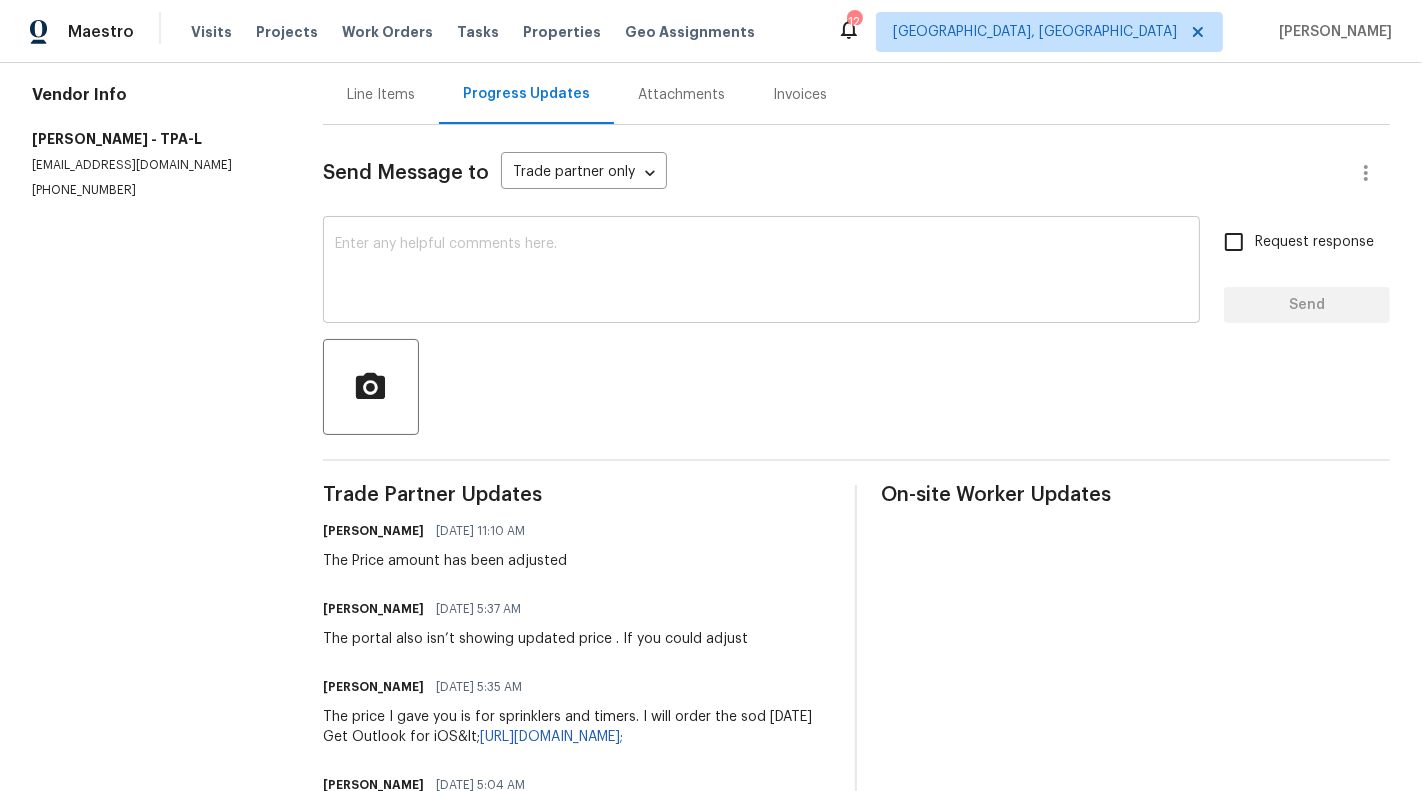 scroll, scrollTop: 71, scrollLeft: 0, axis: vertical 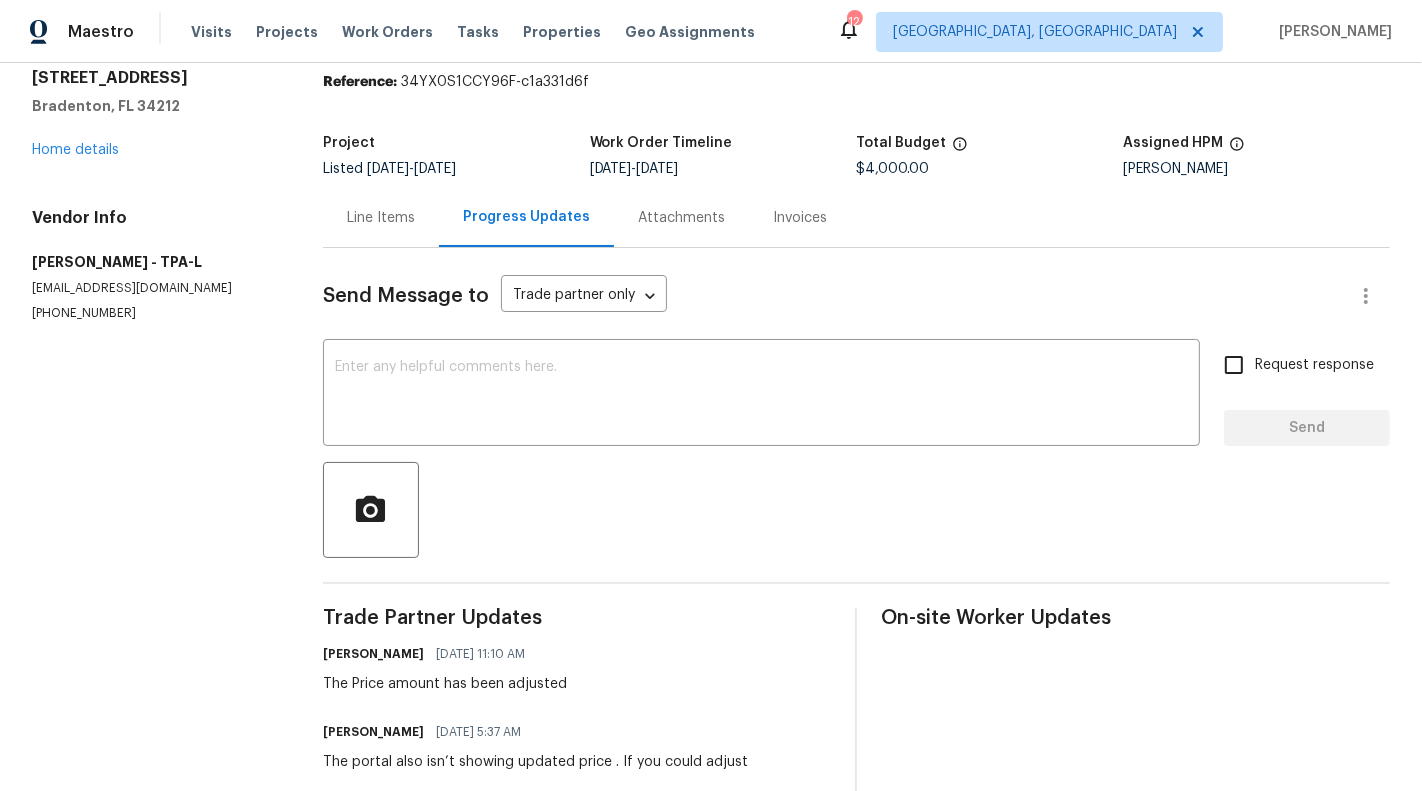 click on "Line Items" at bounding box center (381, 218) 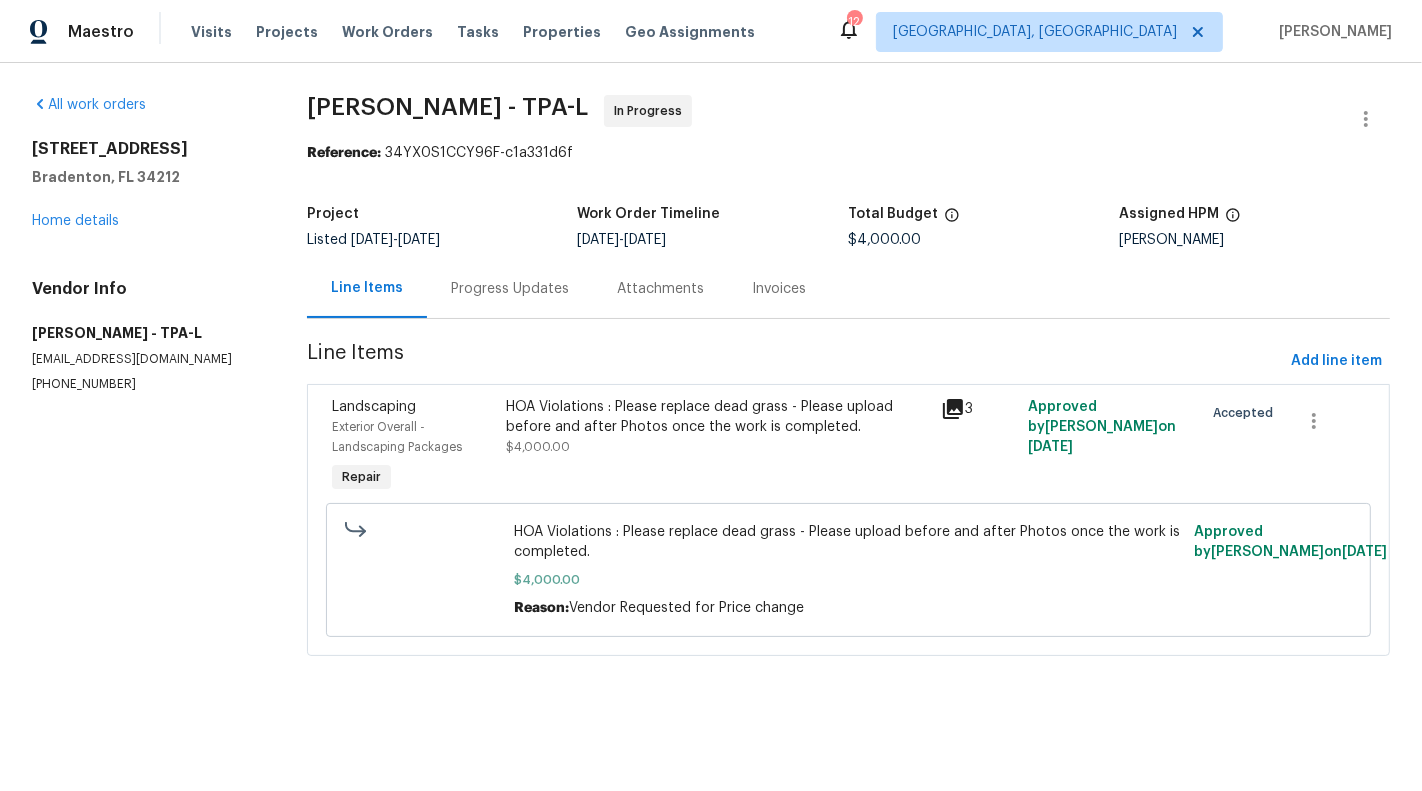 click on "Progress Updates" at bounding box center (510, 288) 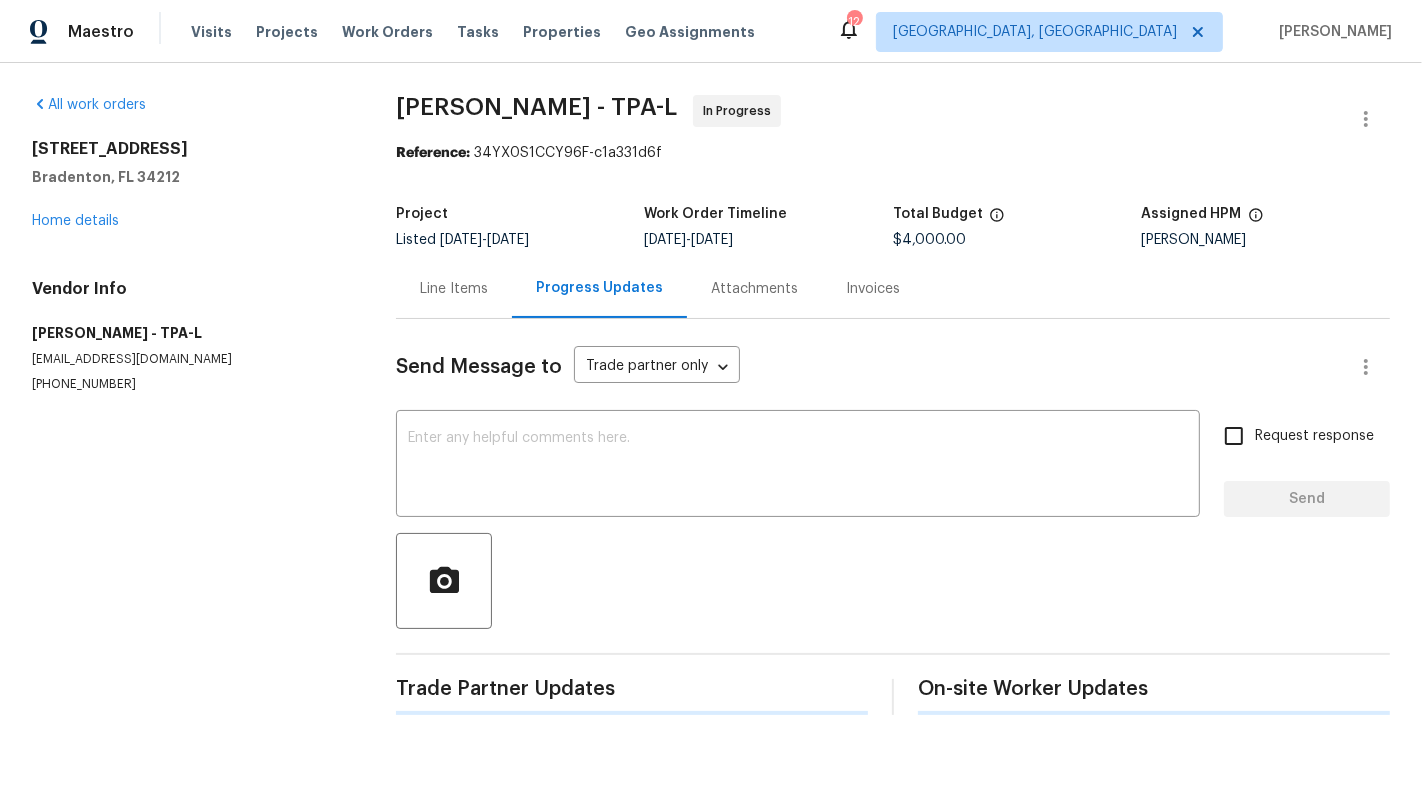 click on "Line Items" at bounding box center (454, 288) 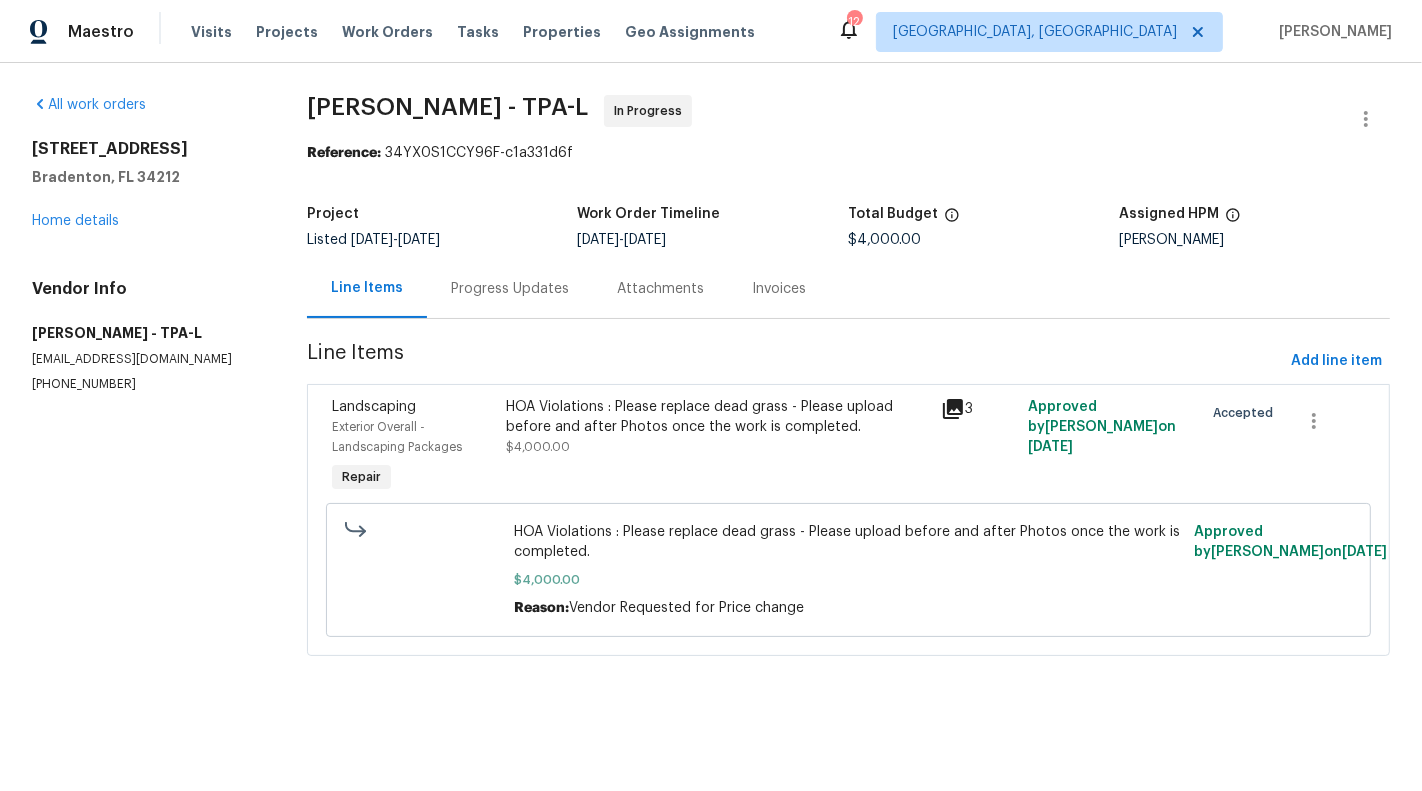 click on "Progress Updates" at bounding box center (510, 288) 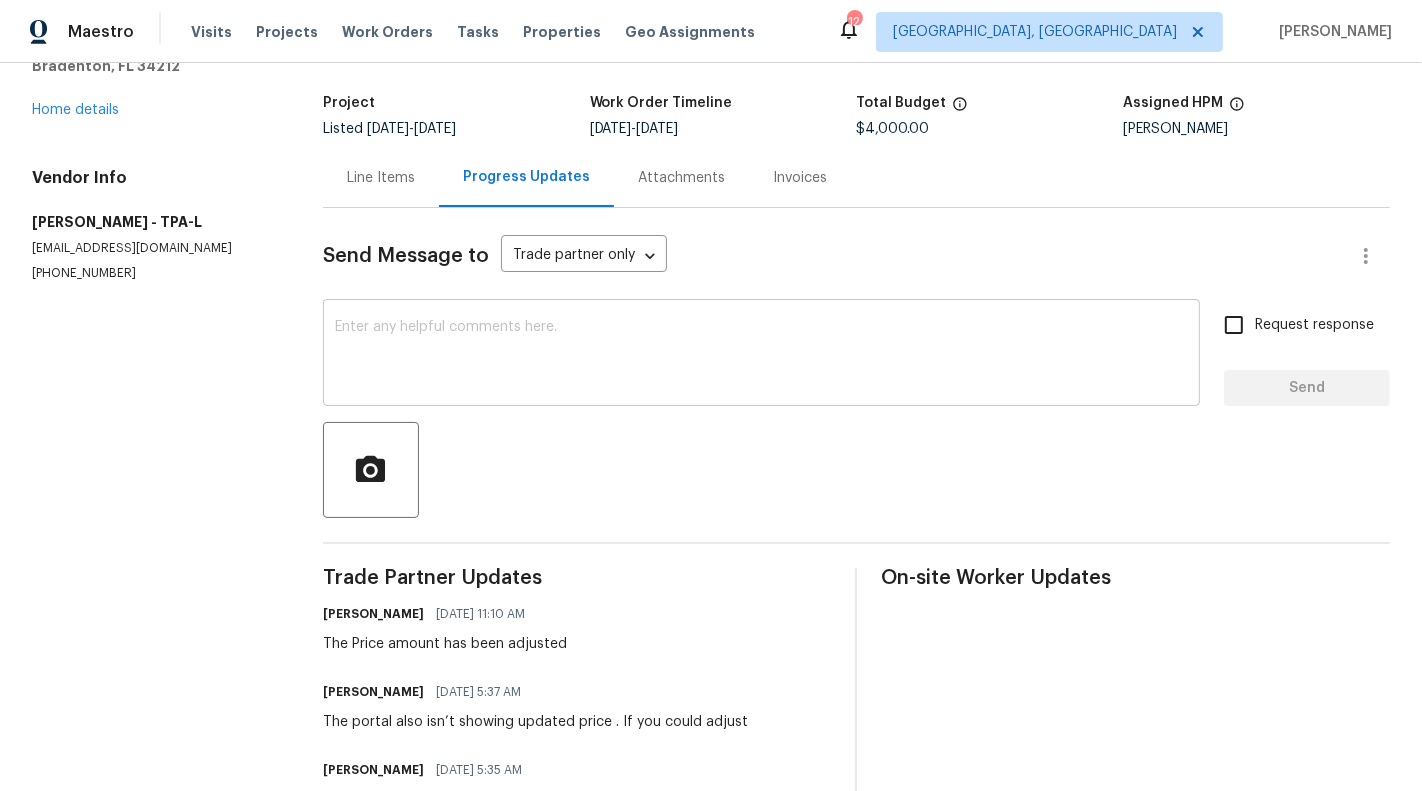 scroll, scrollTop: 0, scrollLeft: 0, axis: both 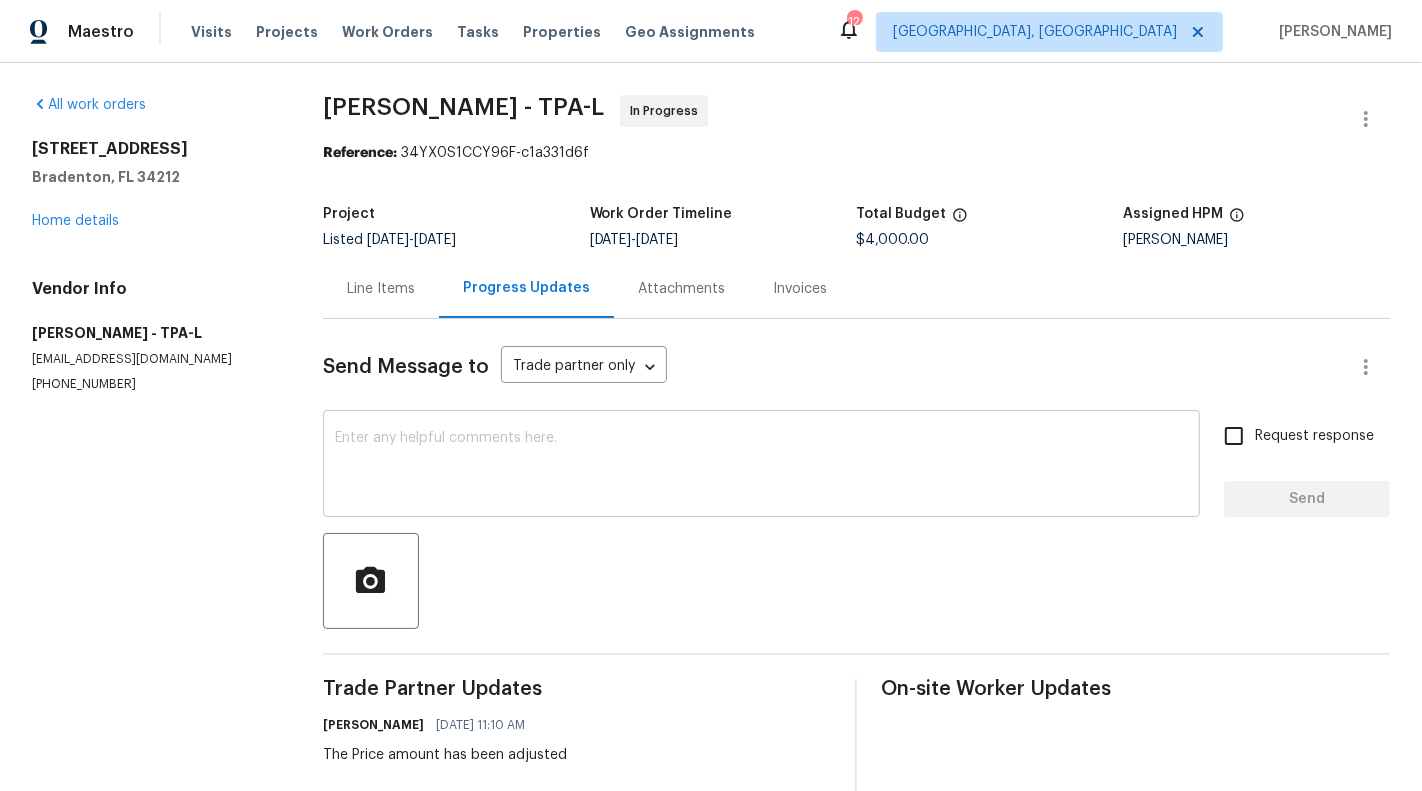 click at bounding box center [761, 466] 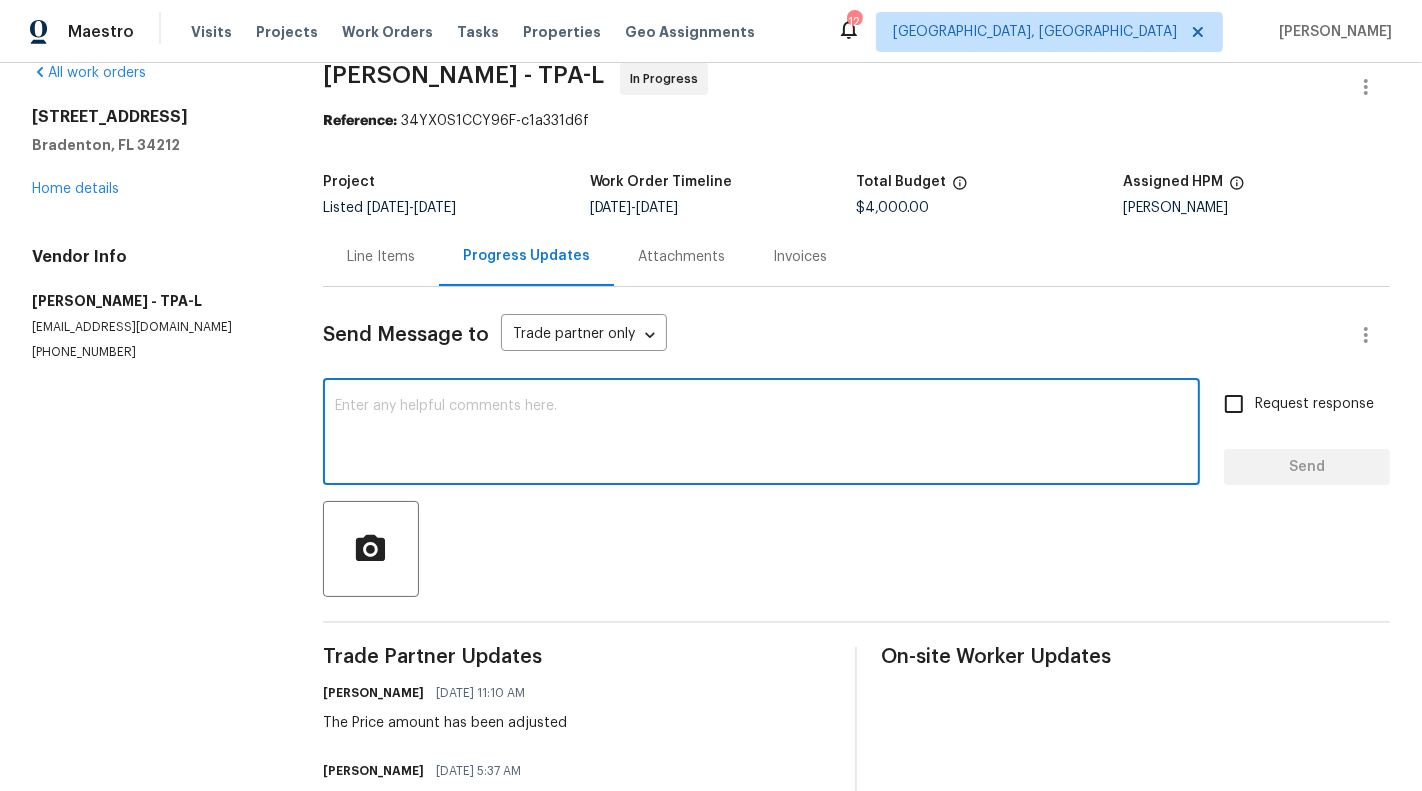 scroll, scrollTop: 45, scrollLeft: 0, axis: vertical 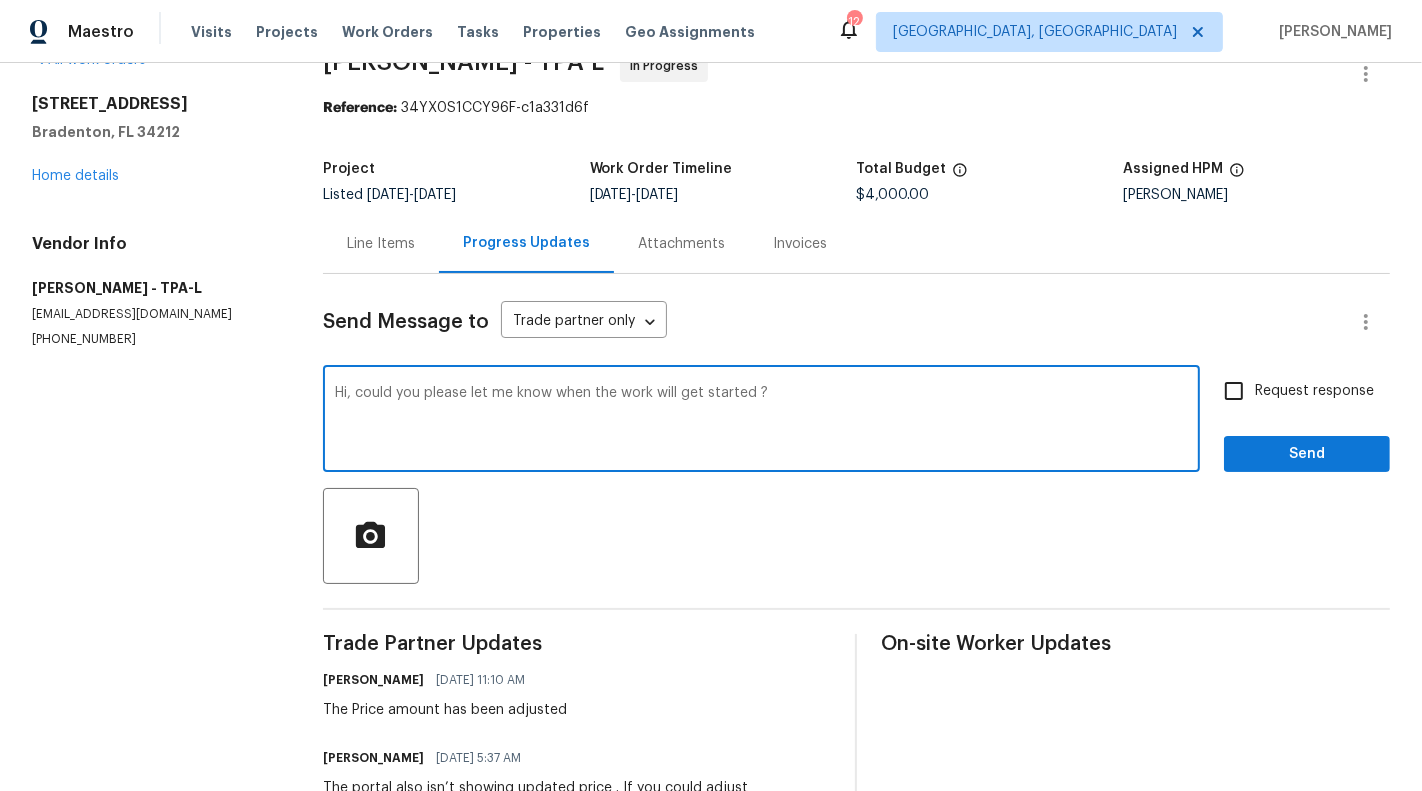 type on "Hi, could you please let me know when the work will get started ?" 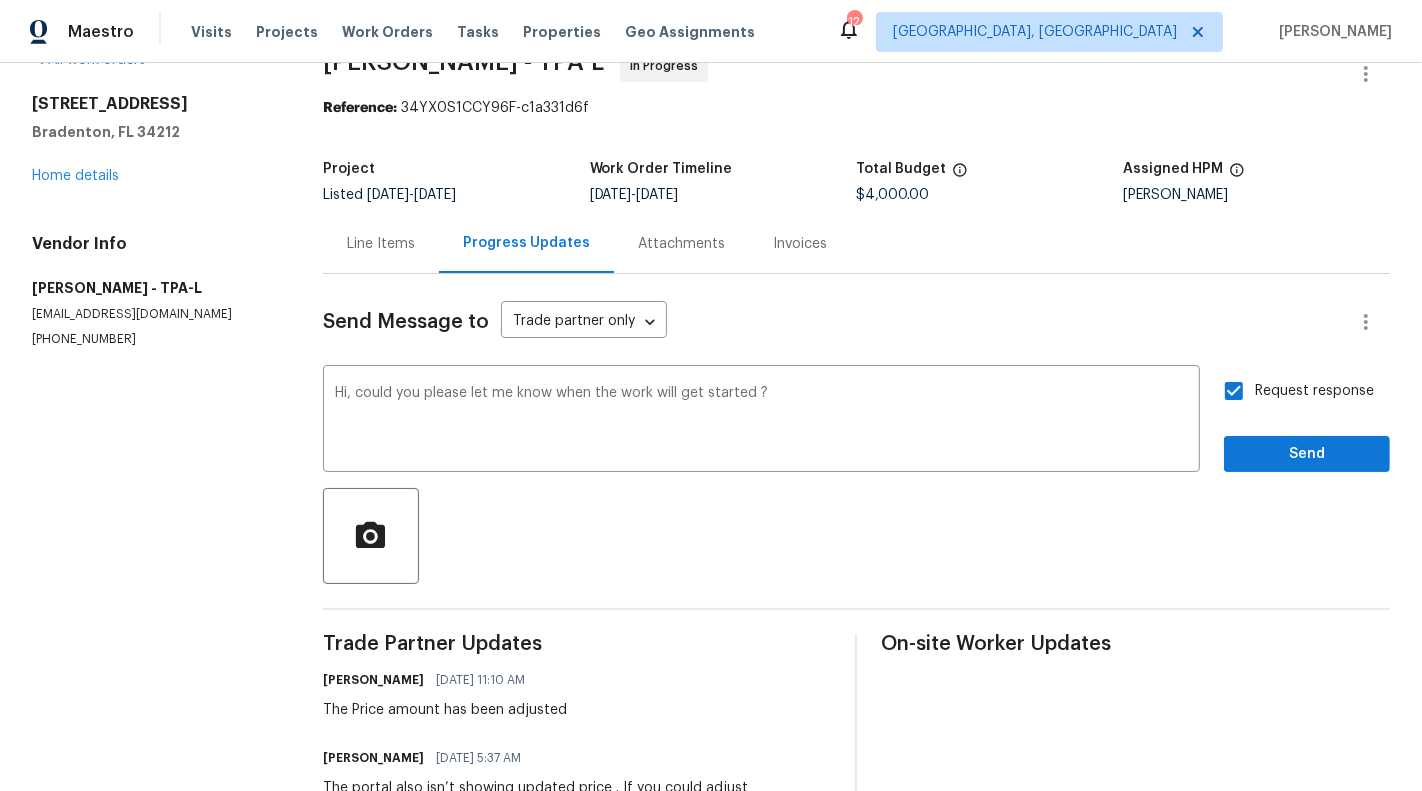 click on "Send Message to Trade partner only Trade partner only ​ Hi, could you please let me know when the work will get started ? x ​ Request response Send Trade Partner Updates Sunmathy Wilson 07/11/2025 11:10 AM The Price amount has been adjusted Wendy Martin 07/09/2025 5:37 AM The portal also isn’t showing updated price . If you could adjust Wendy Martin 07/09/2025 5:35 AM The price I gave you is for sprinklers and timers. I will order the sod today
Get Outlook for iOS&lt; https://aka.ms/o0ukef&gt; Sunmathy Wilson 07/09/2025 5:04 AM Hi, The Price has been approved and Please ensure the work includes testing and repairing irrigation system and all components to ensure all grass is properly watered. Wendy Martin 07/08/2025 5:05 AM Sounds good, thank you.
Get Outlook for iOS&lt; https://aka.ms/o0ukef&gt; Sunmathy Wilson 07/08/2025 5:05 AM Hi, let me check with the HPM for the approval. Please don't start the work until i give you an update Sunmathy Wilson 07/03/2025 9:02 AM Wendy Martin Wendy Martin" at bounding box center (856, 988) 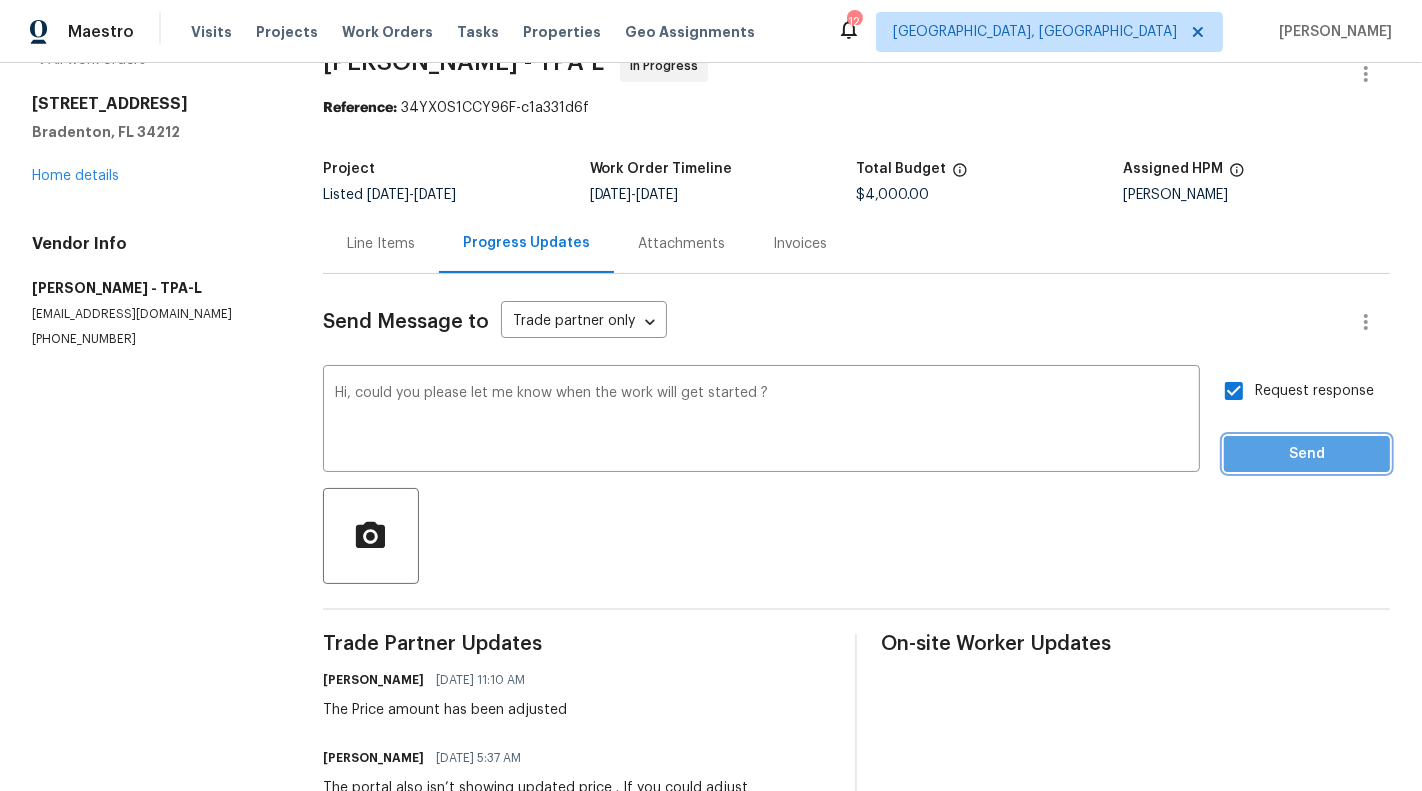 click on "Send" at bounding box center (1307, 454) 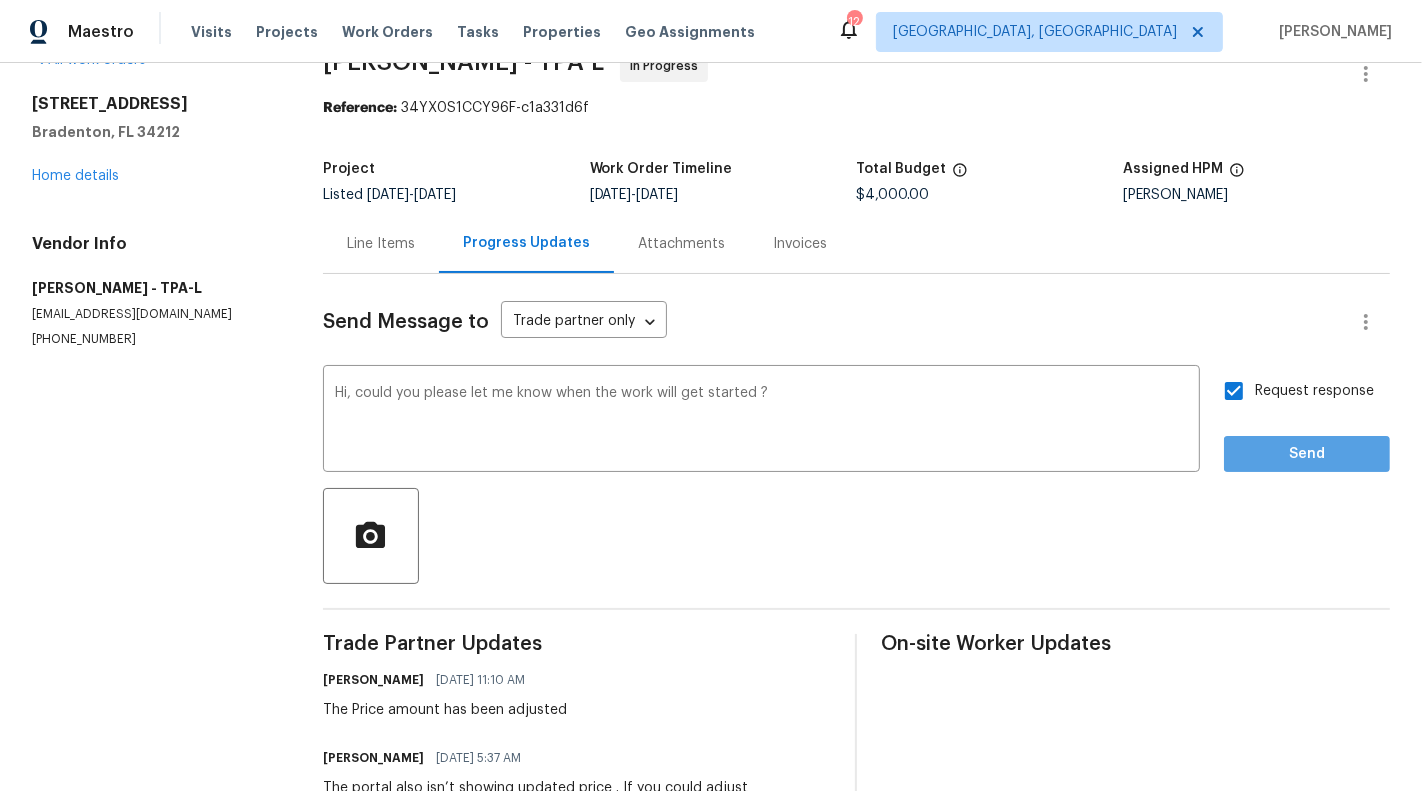 scroll, scrollTop: 0, scrollLeft: 0, axis: both 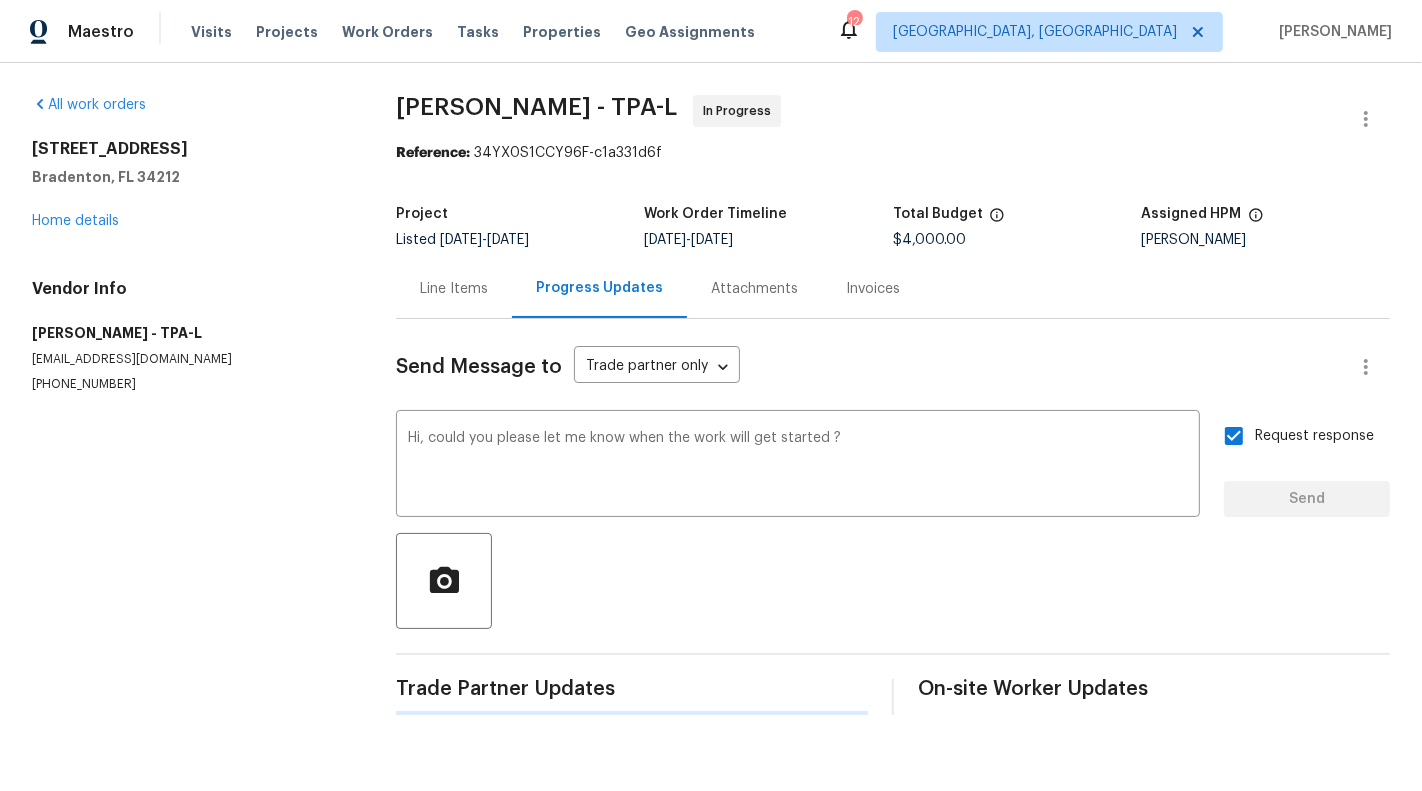 type 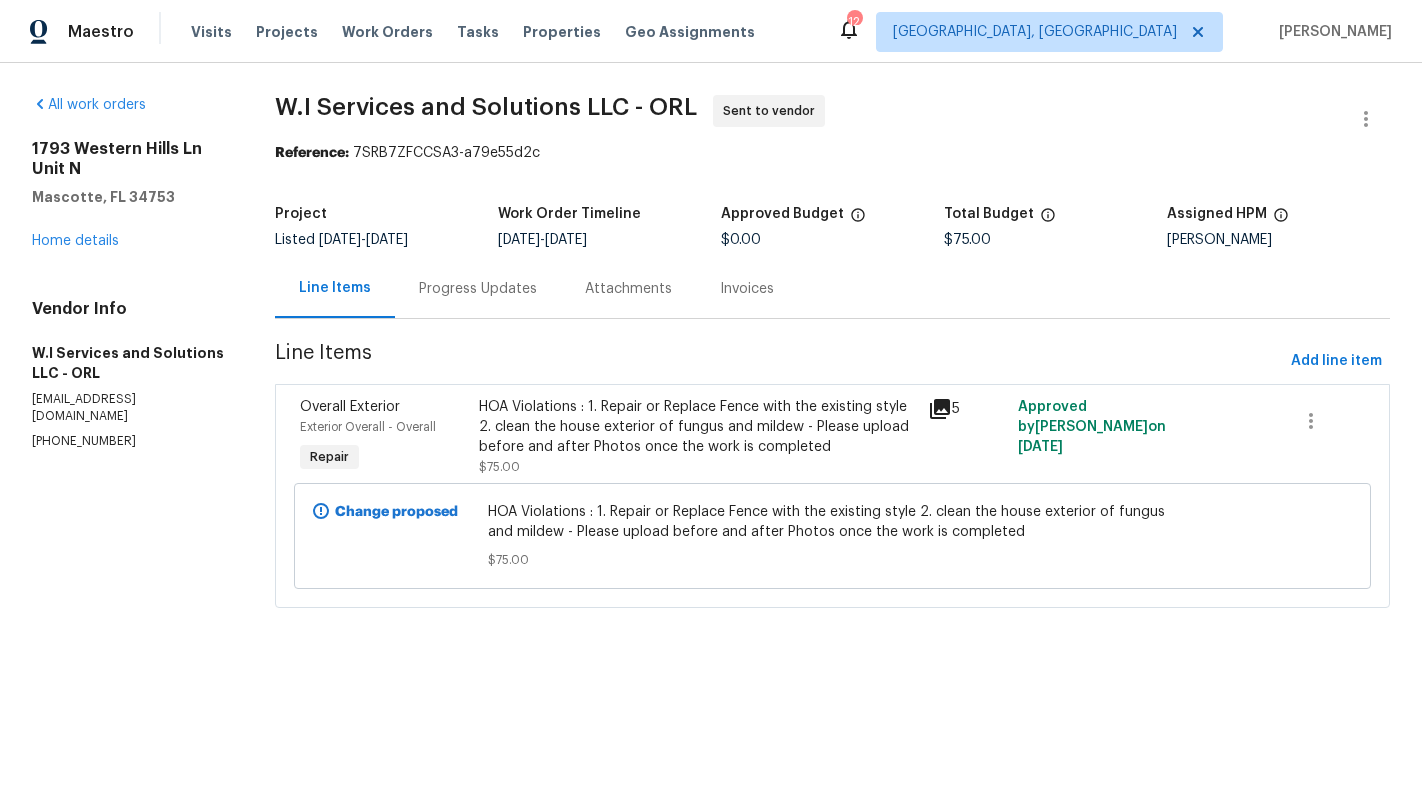 scroll, scrollTop: 0, scrollLeft: 0, axis: both 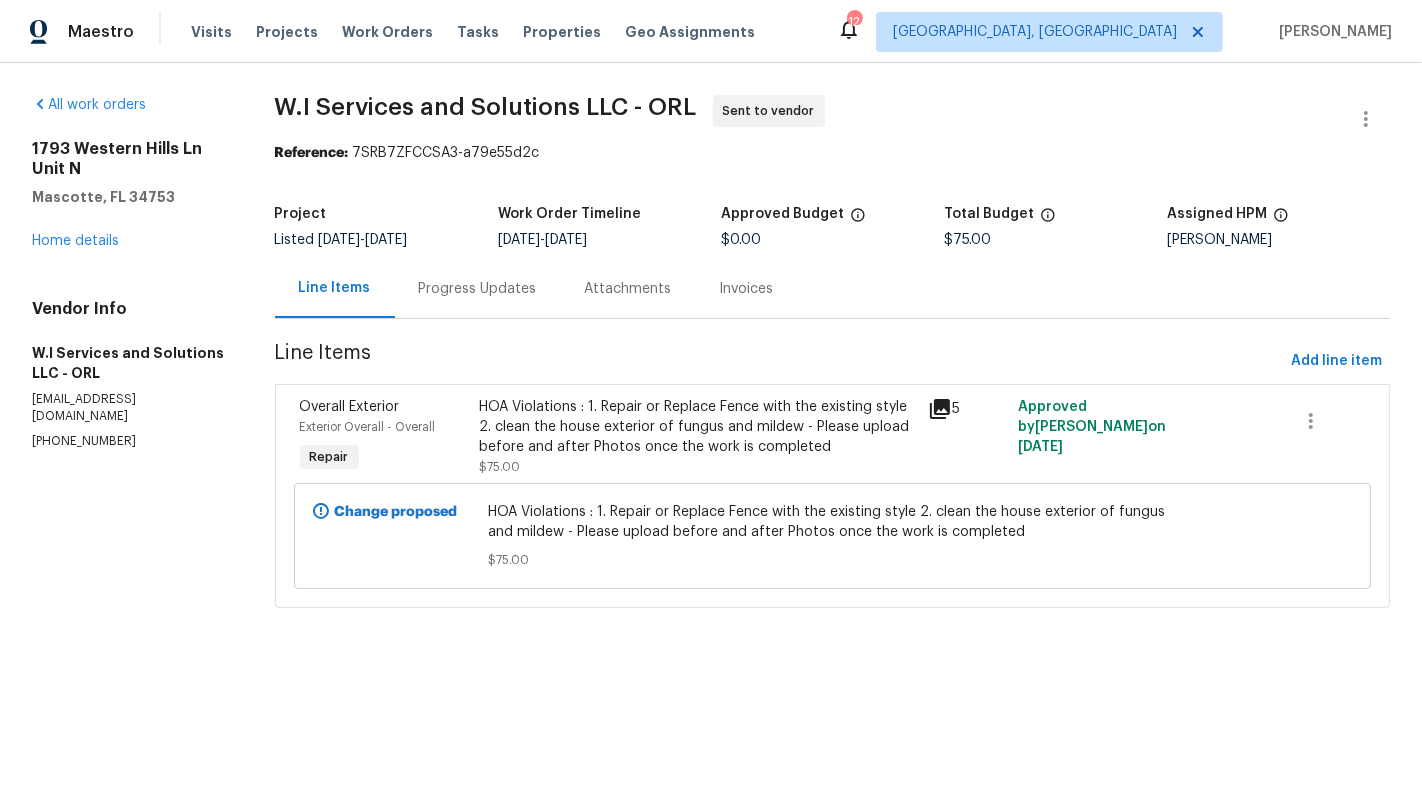 click on "Progress Updates" at bounding box center (478, 288) 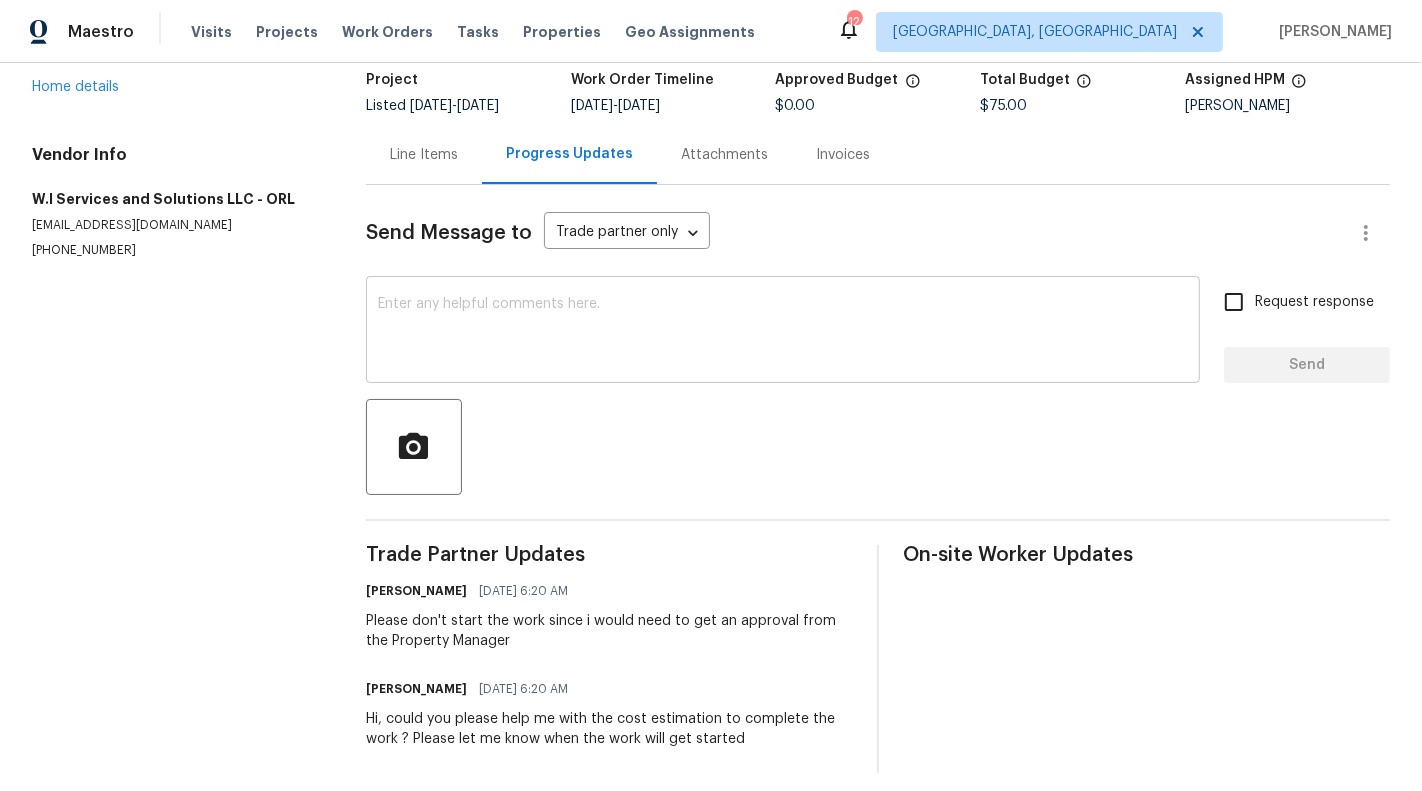 scroll, scrollTop: 140, scrollLeft: 0, axis: vertical 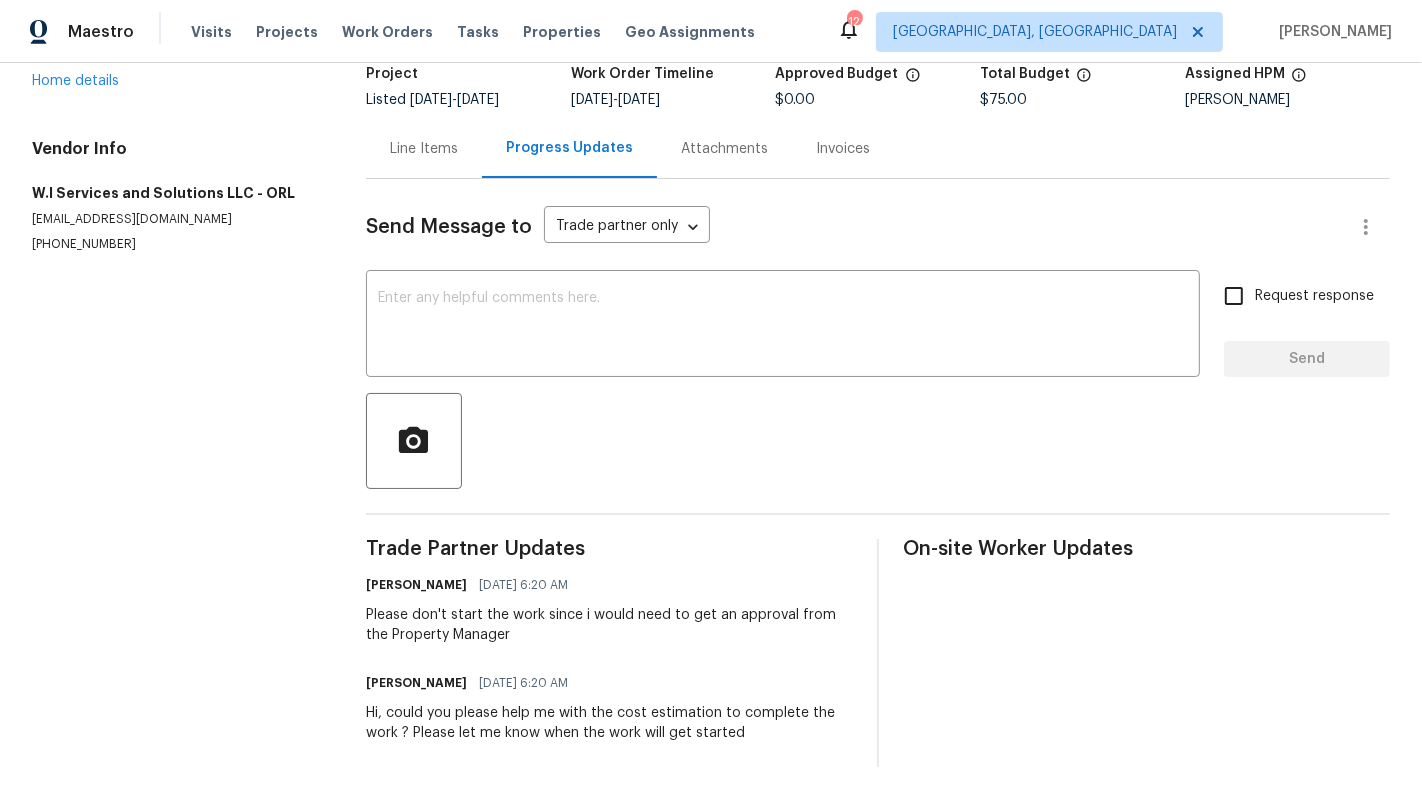 click on "Line Items" at bounding box center (424, 148) 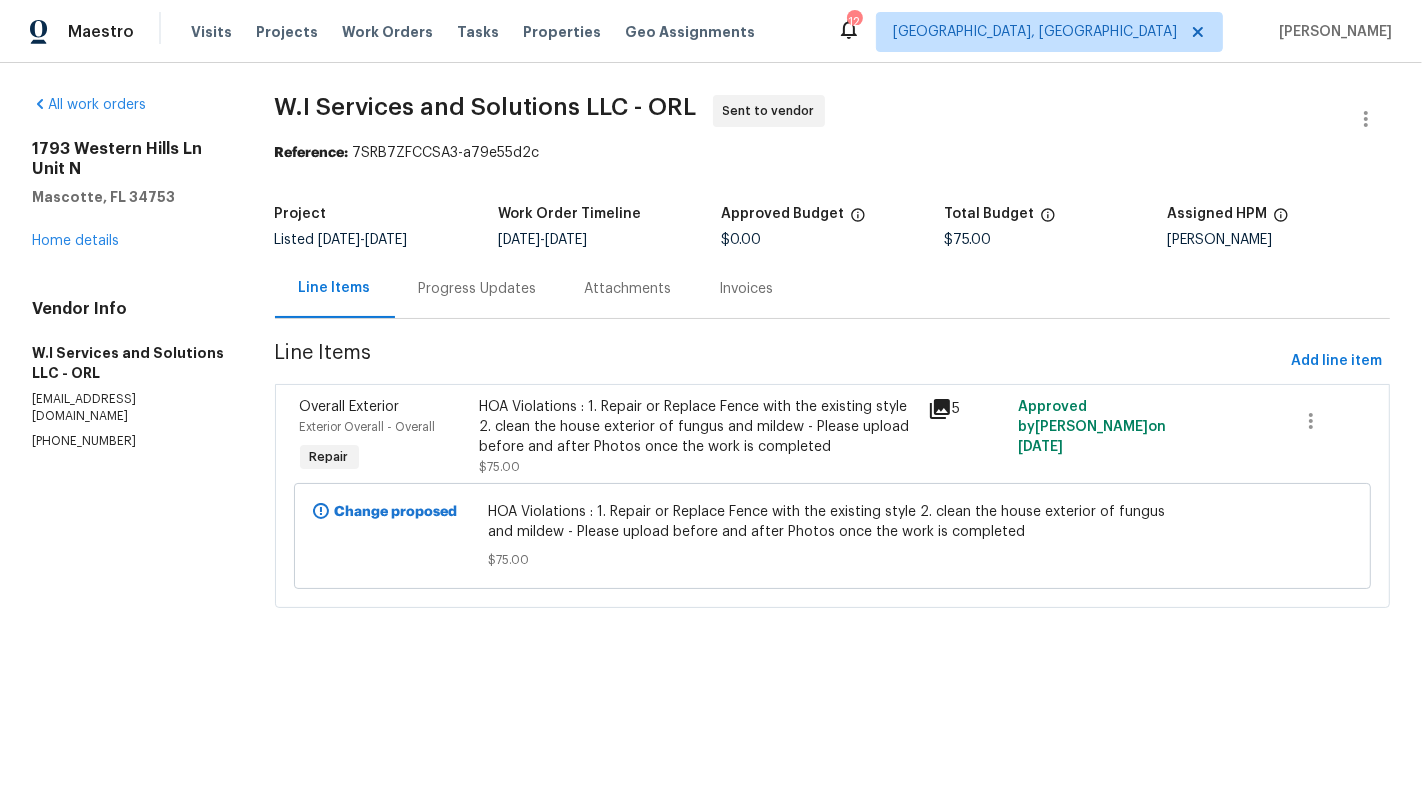 click on "Progress Updates" at bounding box center (478, 288) 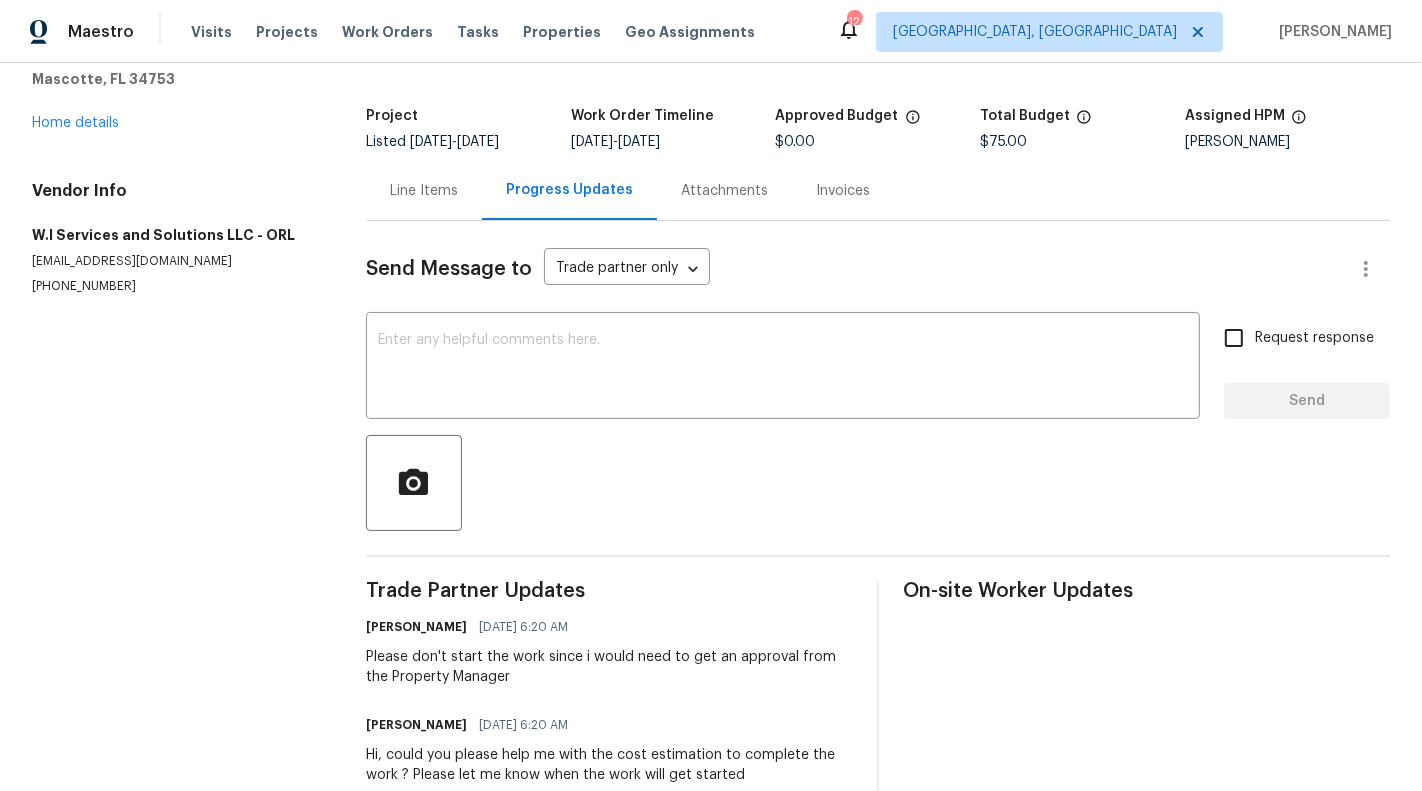scroll, scrollTop: 147, scrollLeft: 0, axis: vertical 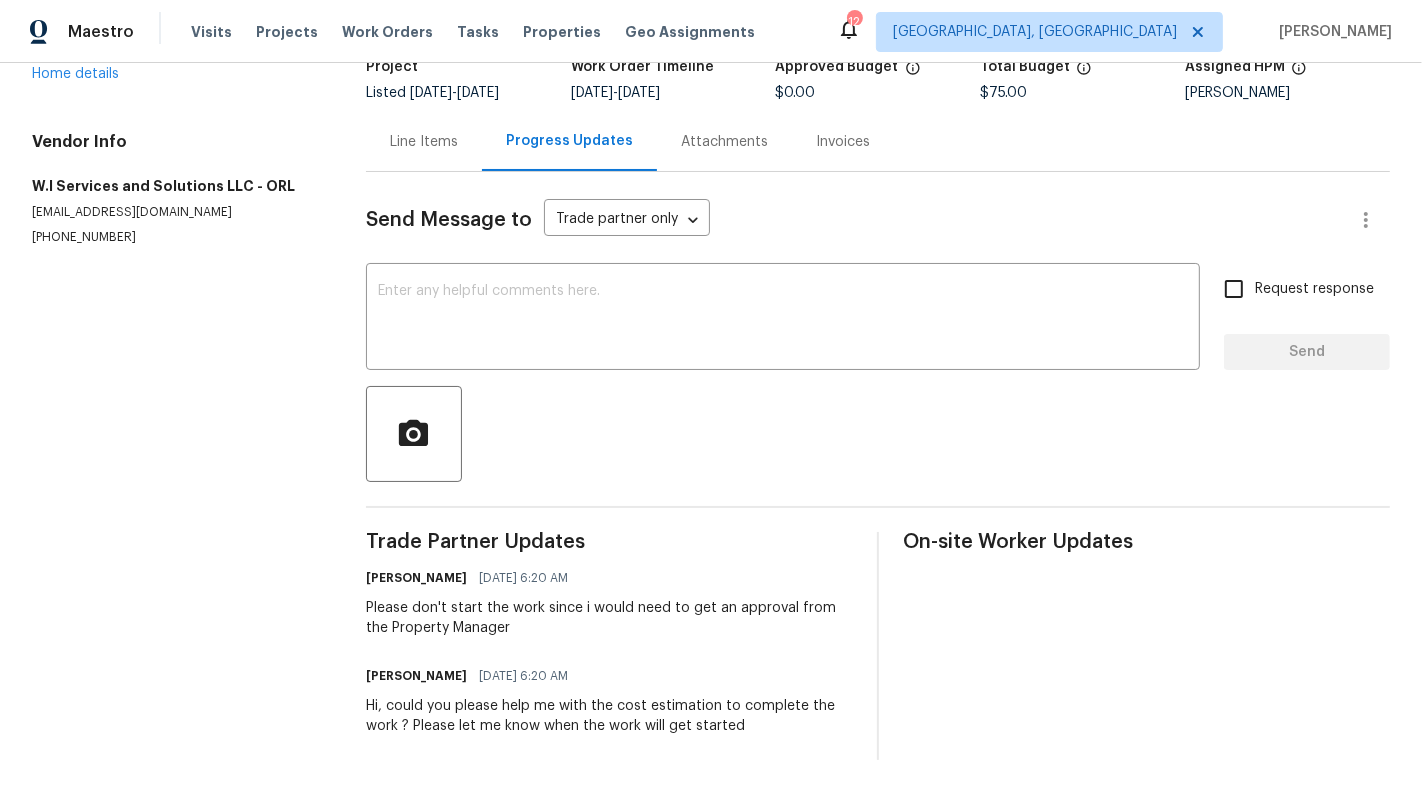 click on "Line Items" at bounding box center (424, 142) 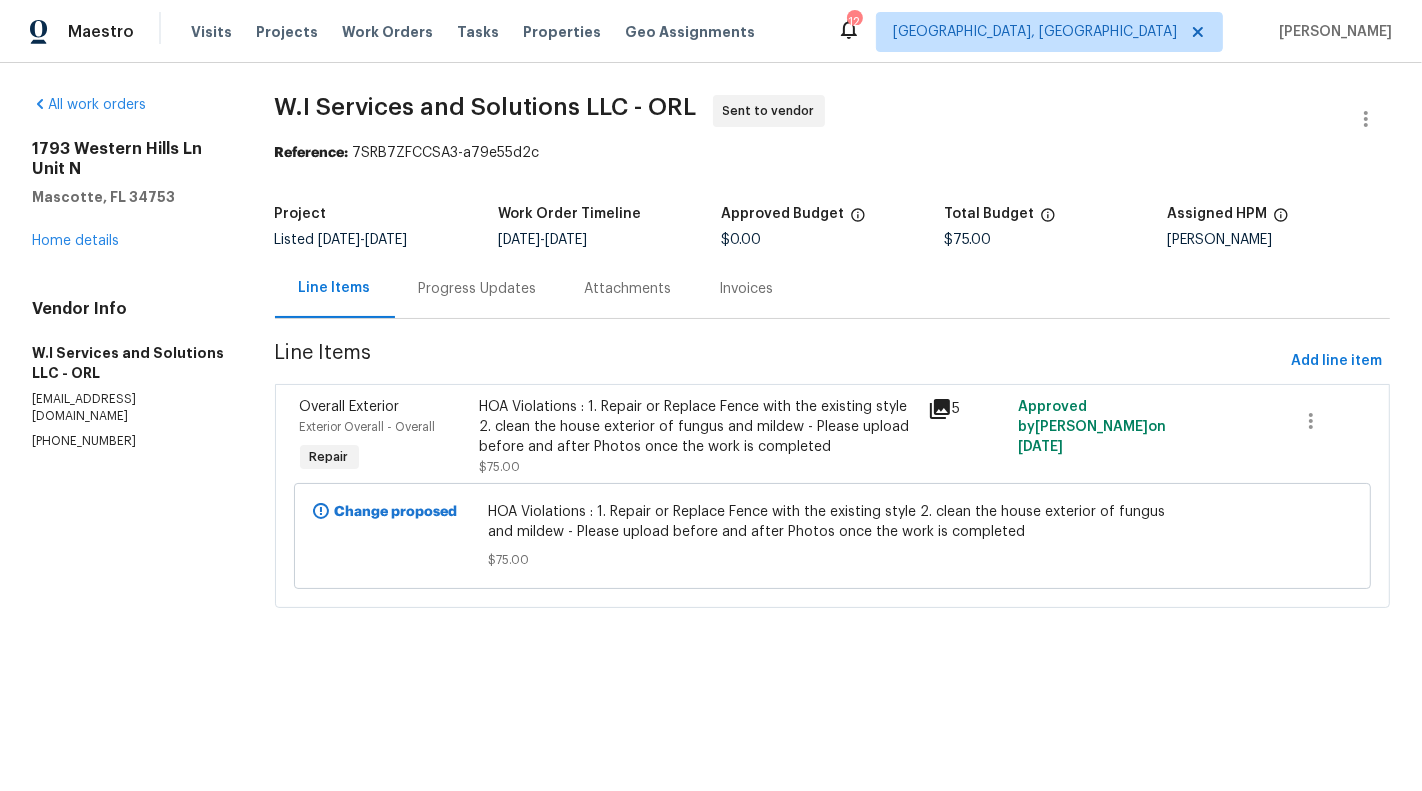 scroll, scrollTop: 0, scrollLeft: 0, axis: both 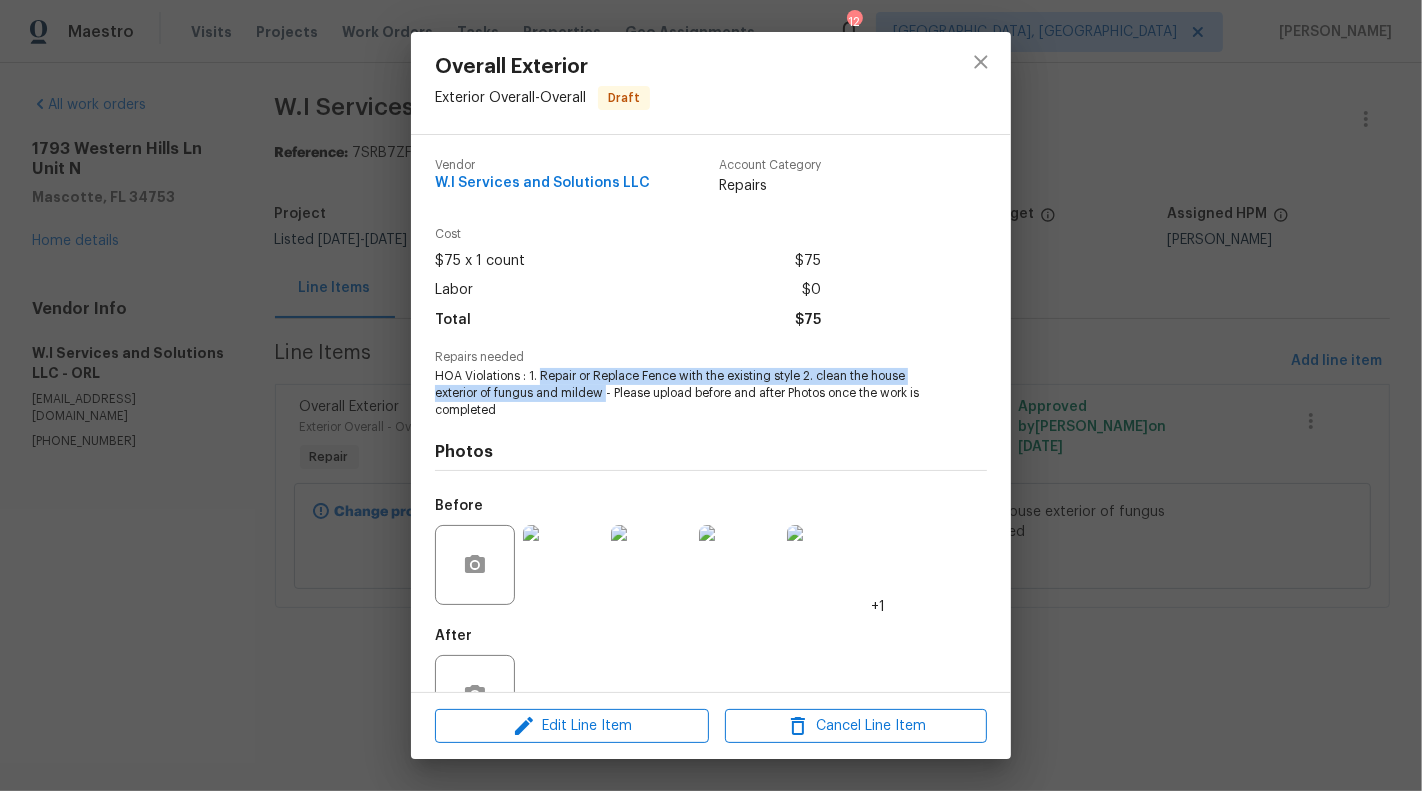 drag, startPoint x: 541, startPoint y: 376, endPoint x: 607, endPoint y: 394, distance: 68.41052 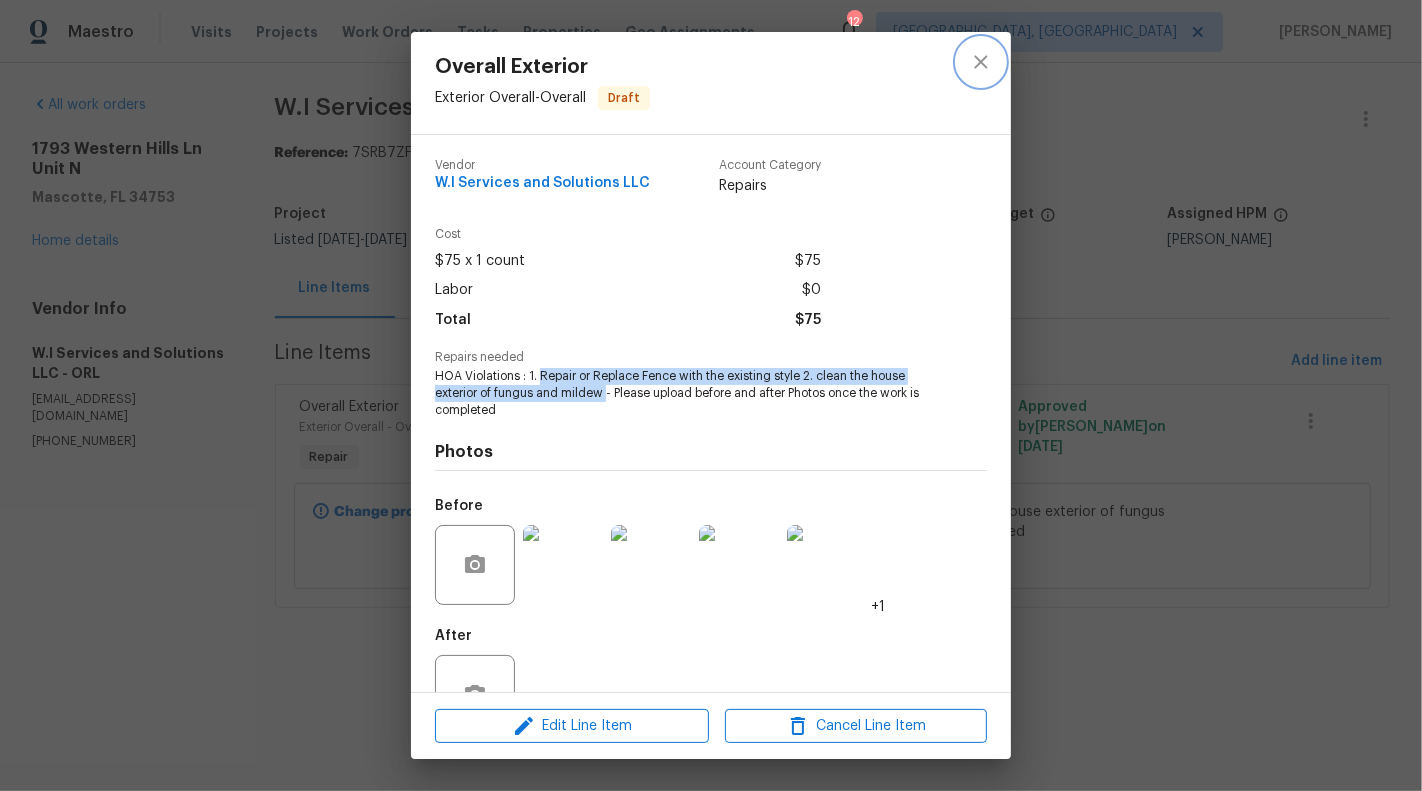 type 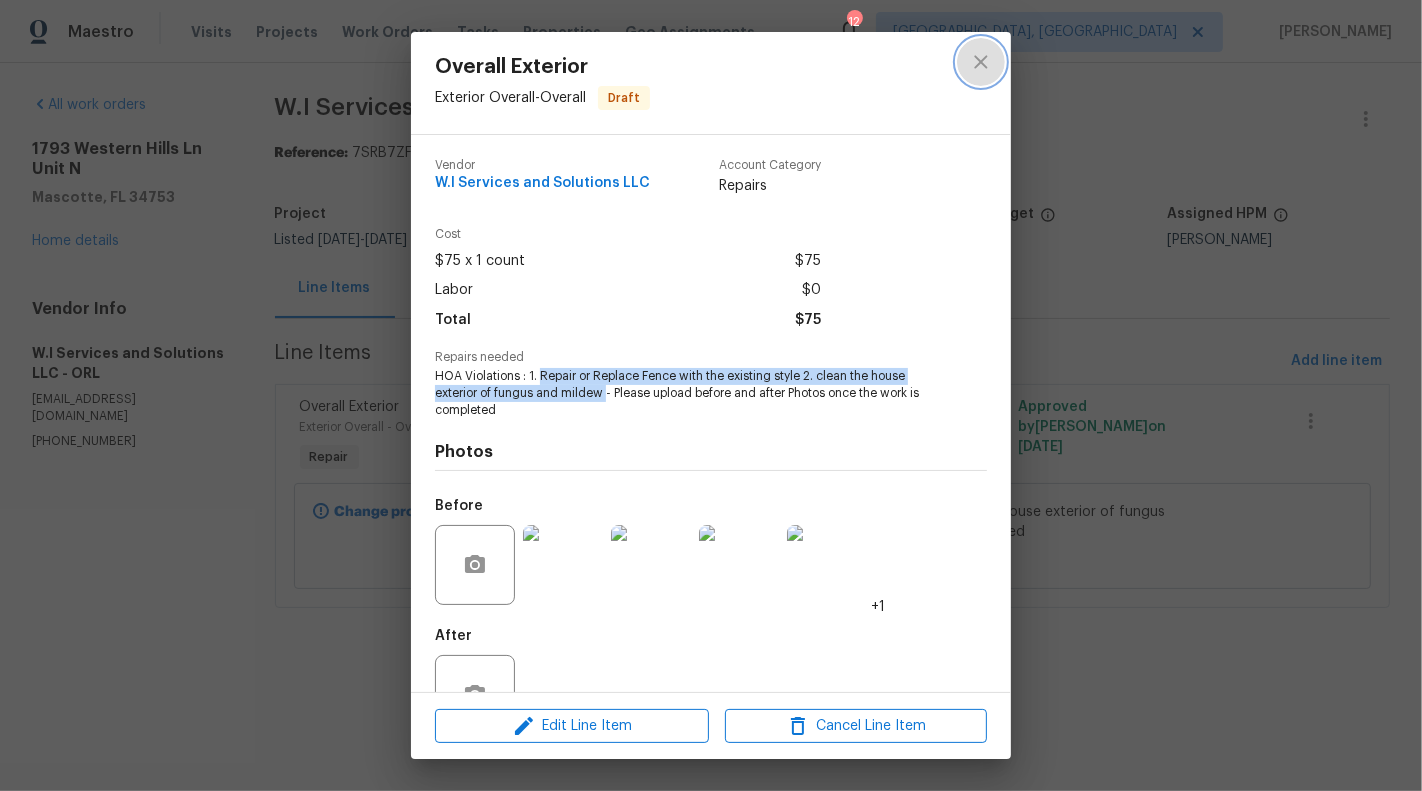 click at bounding box center [981, 62] 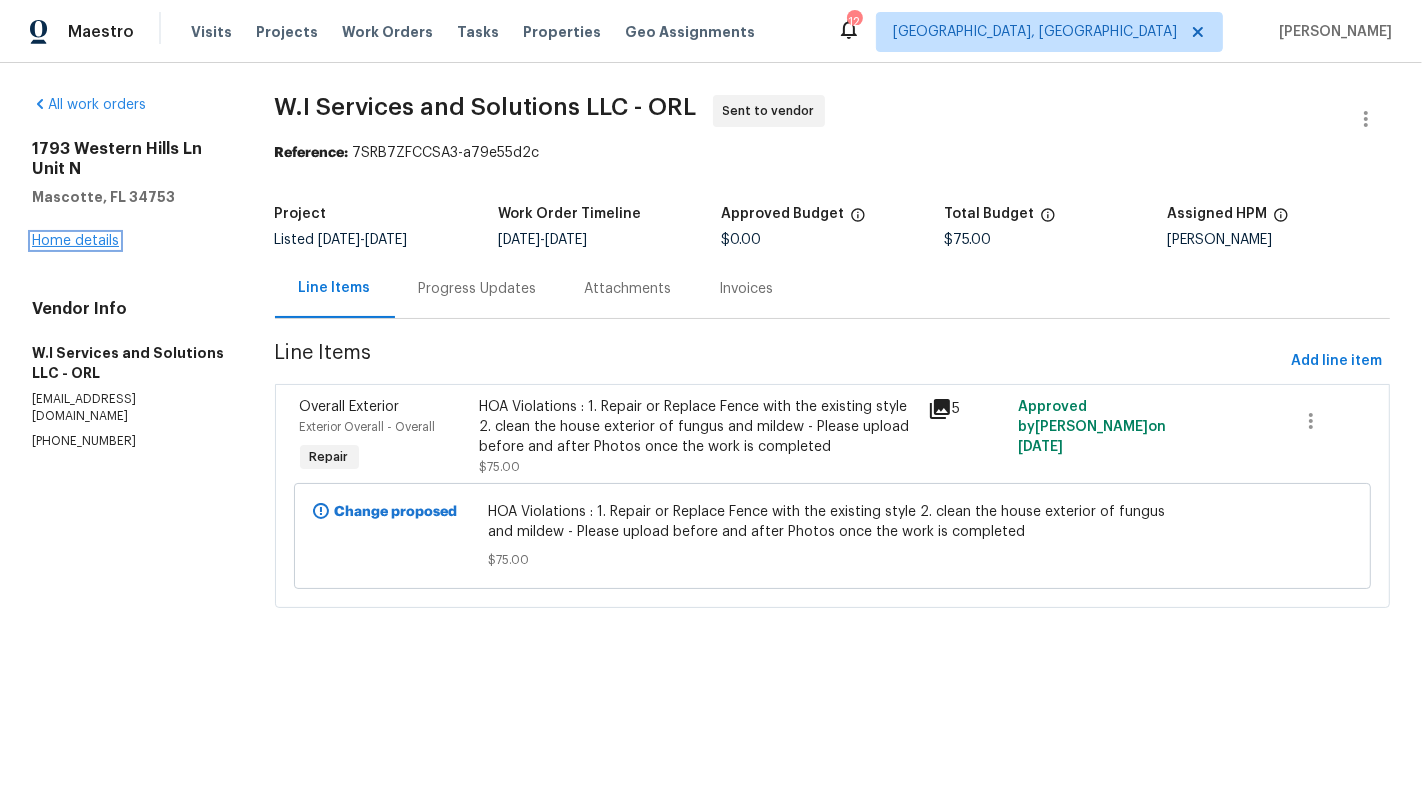 click on "Home details" at bounding box center [75, 241] 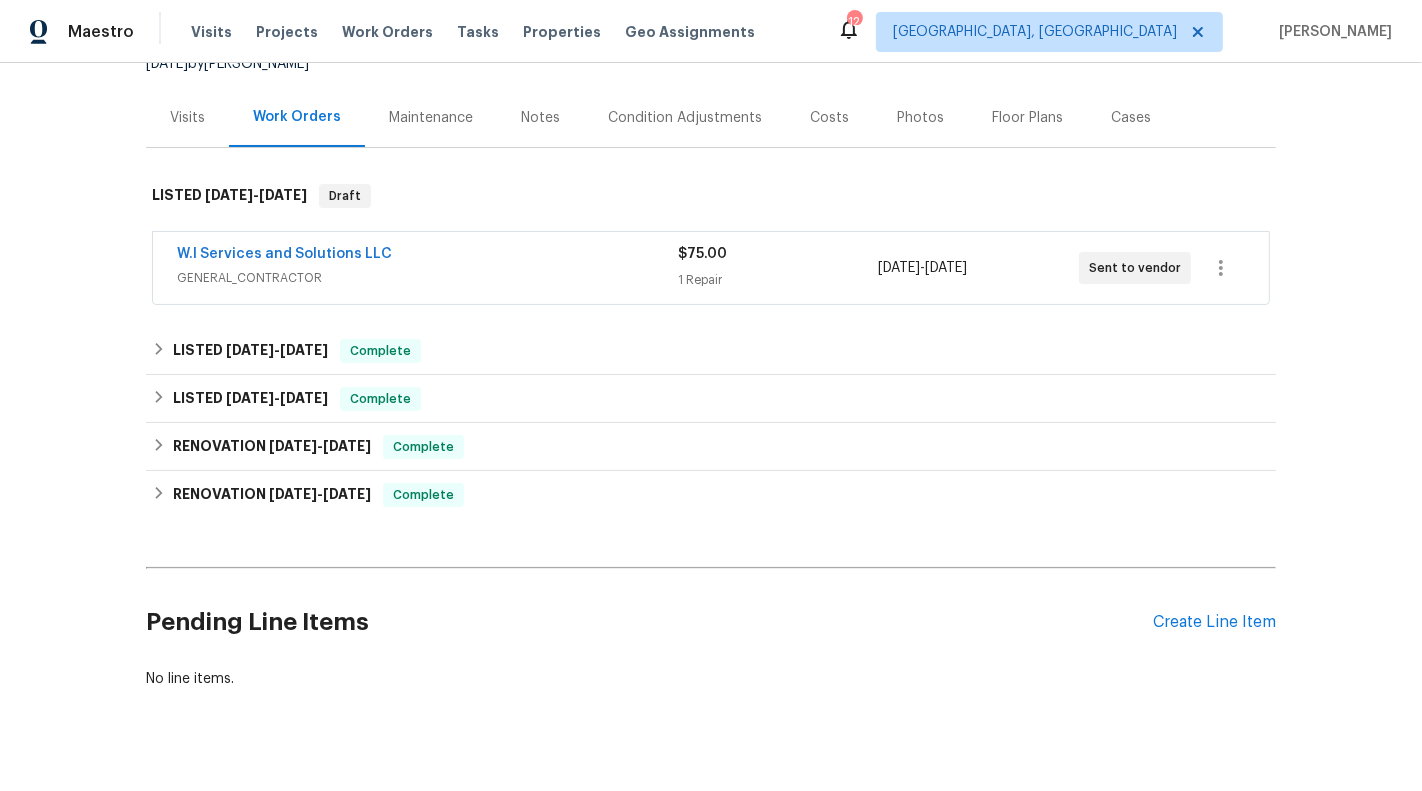 scroll, scrollTop: 243, scrollLeft: 0, axis: vertical 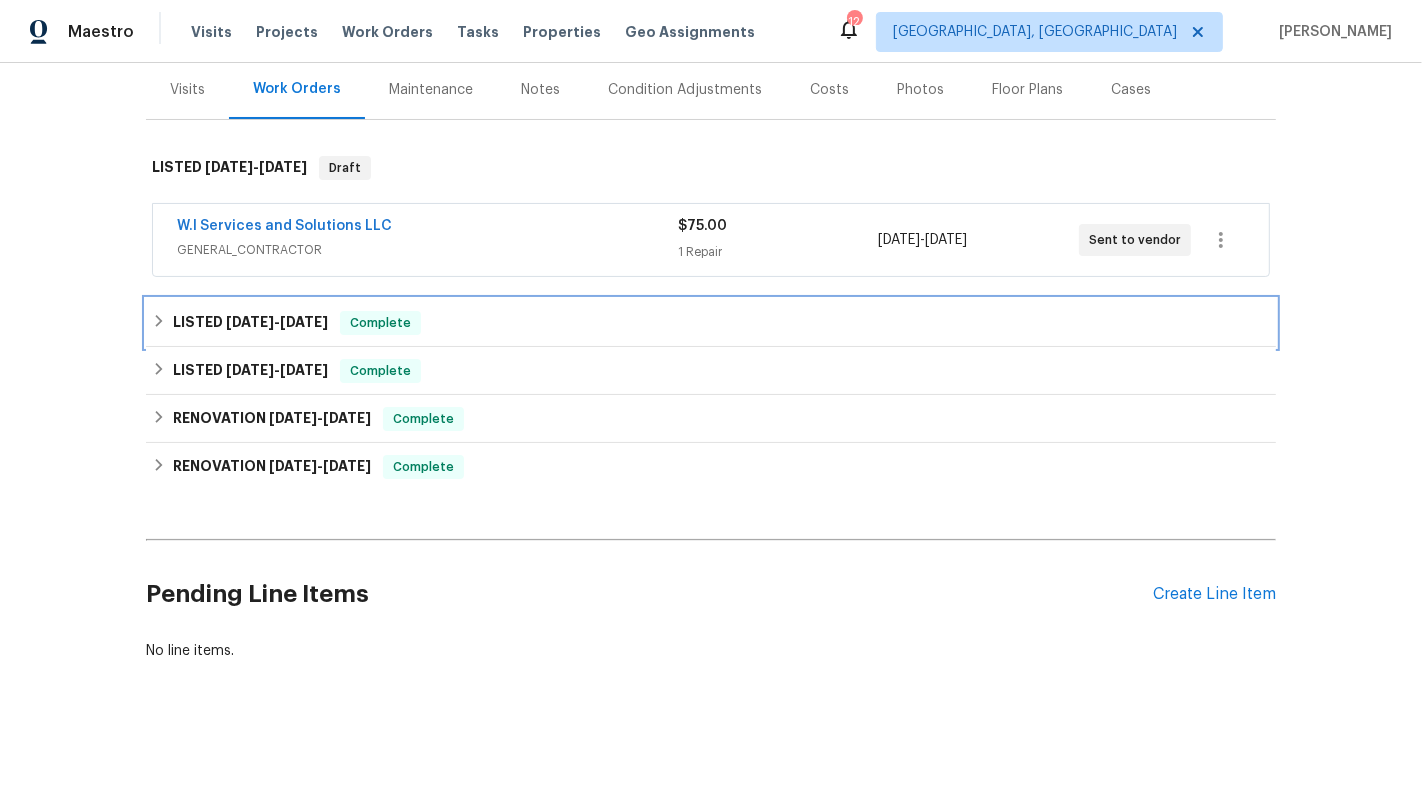 click on "LISTED   [DATE]  -  [DATE] Complete" at bounding box center [711, 323] 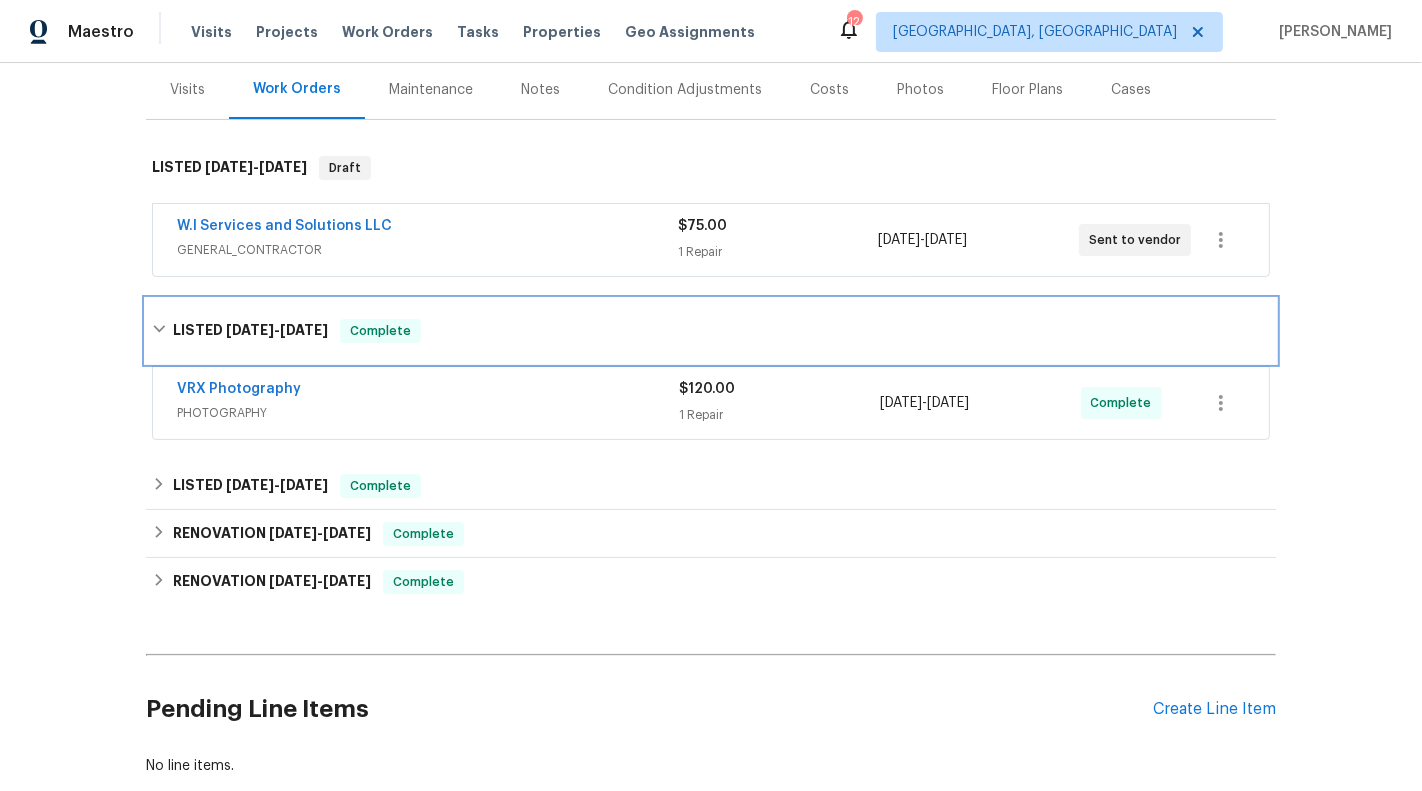 click on "LISTED   [DATE]  -  [DATE] Complete" at bounding box center [711, 331] 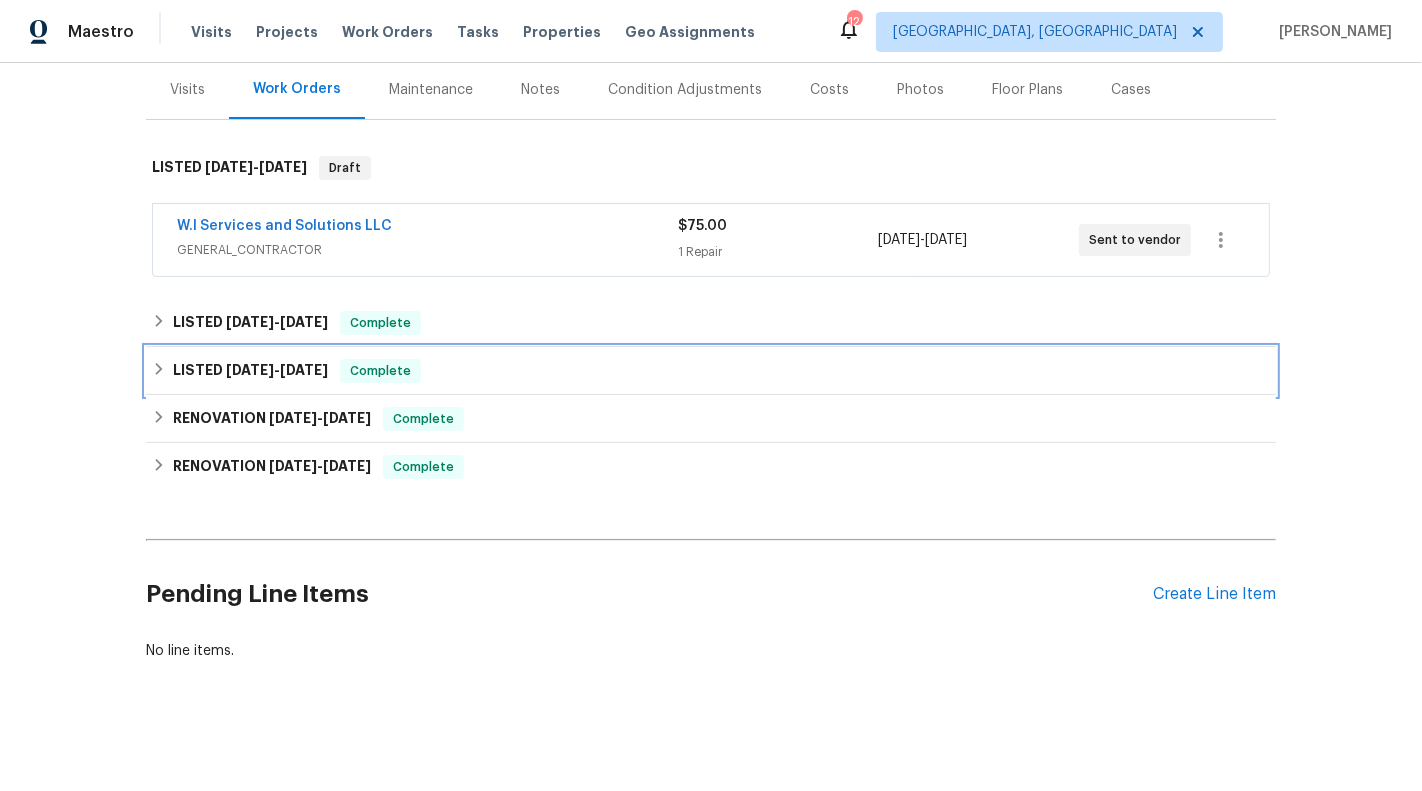 click on "LISTED   [DATE]  -  [DATE] Complete" at bounding box center (711, 371) 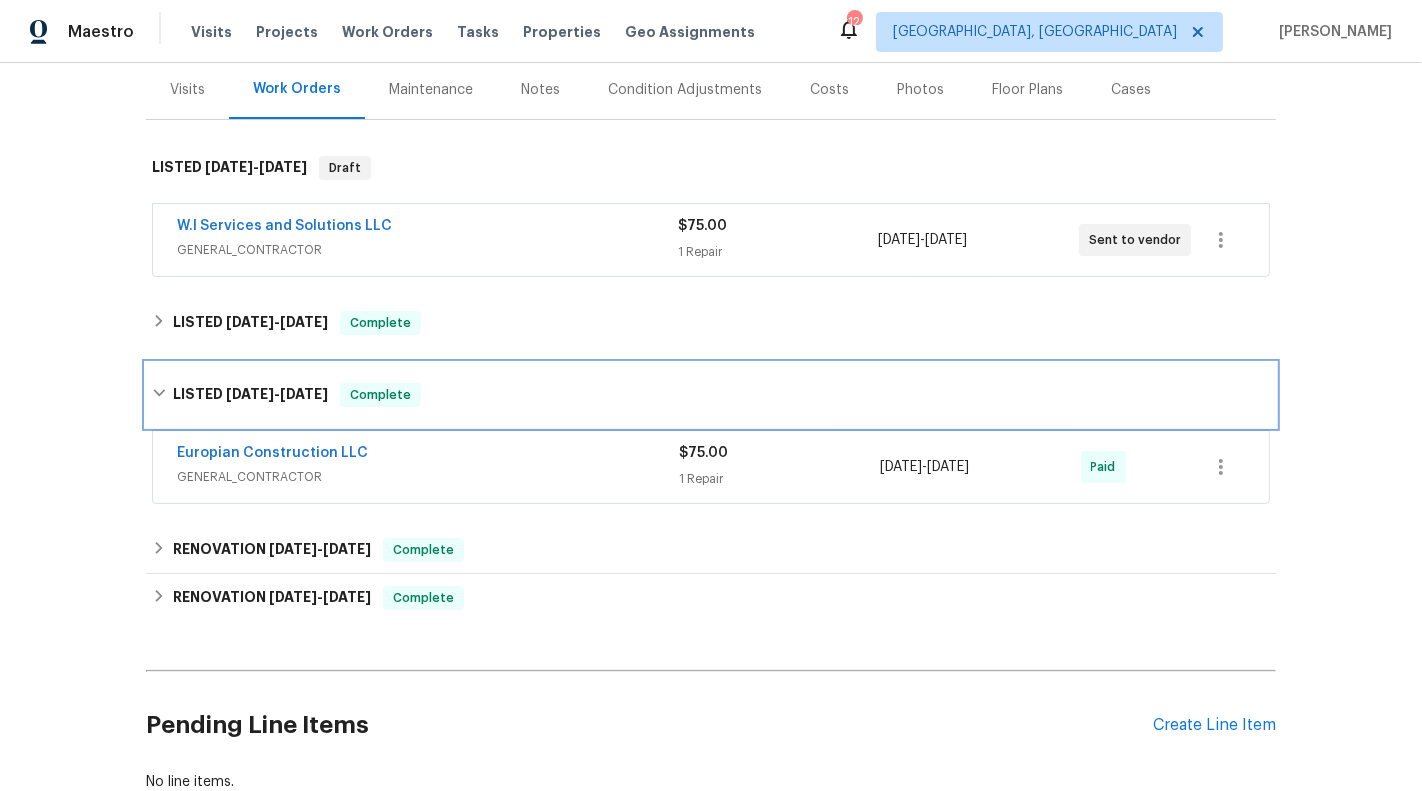 click on "LISTED   [DATE]  -  [DATE] Complete" at bounding box center [711, 395] 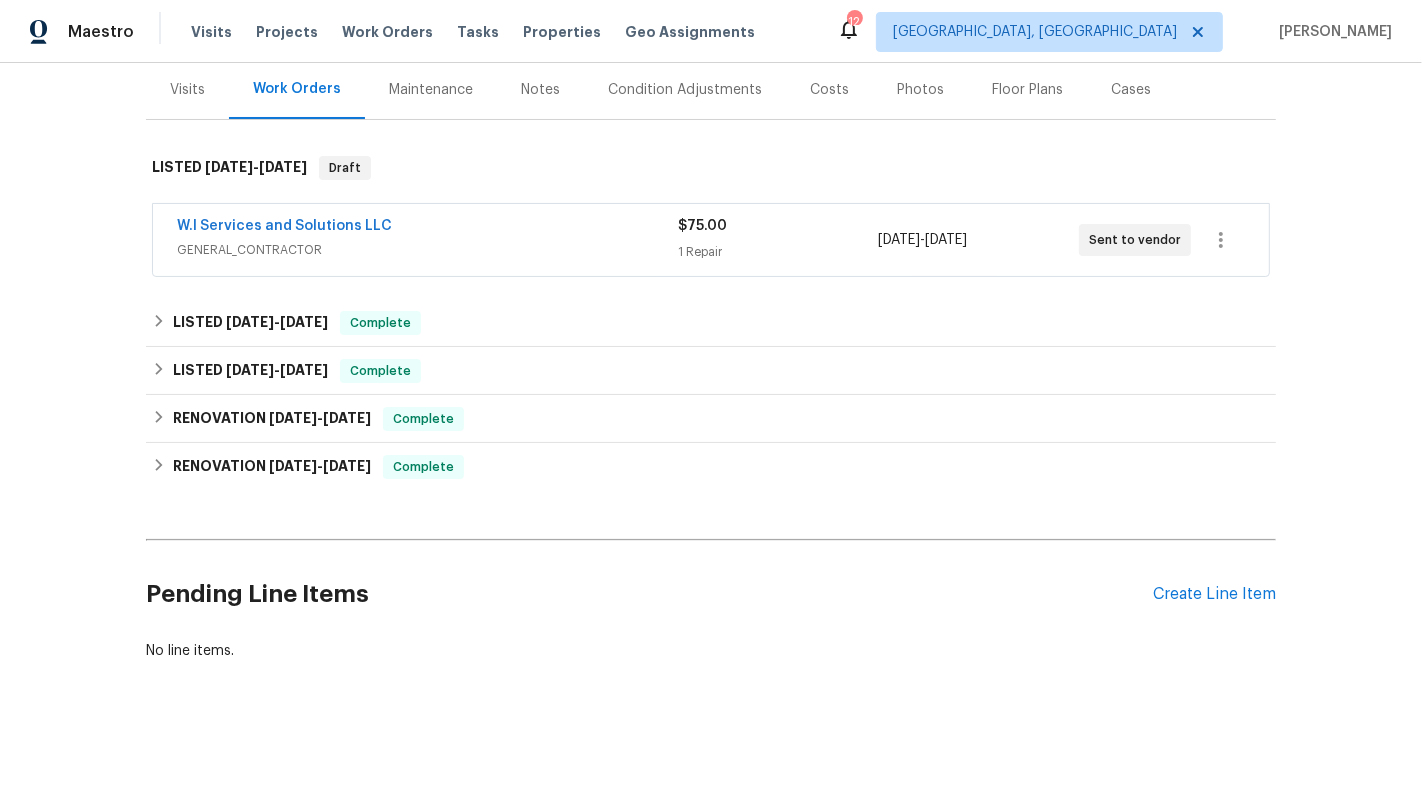 click on "GENERAL_CONTRACTOR" at bounding box center [427, 250] 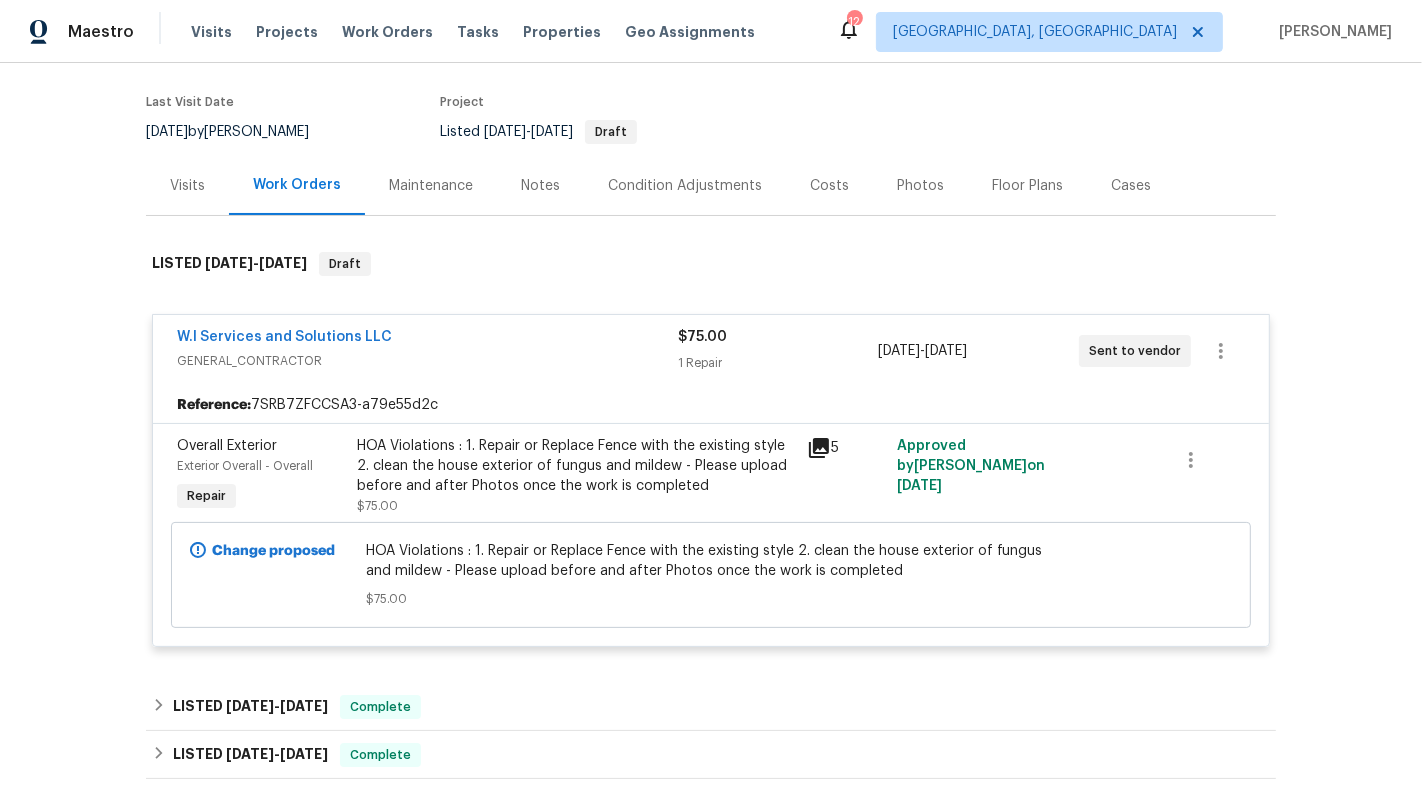 scroll, scrollTop: 0, scrollLeft: 0, axis: both 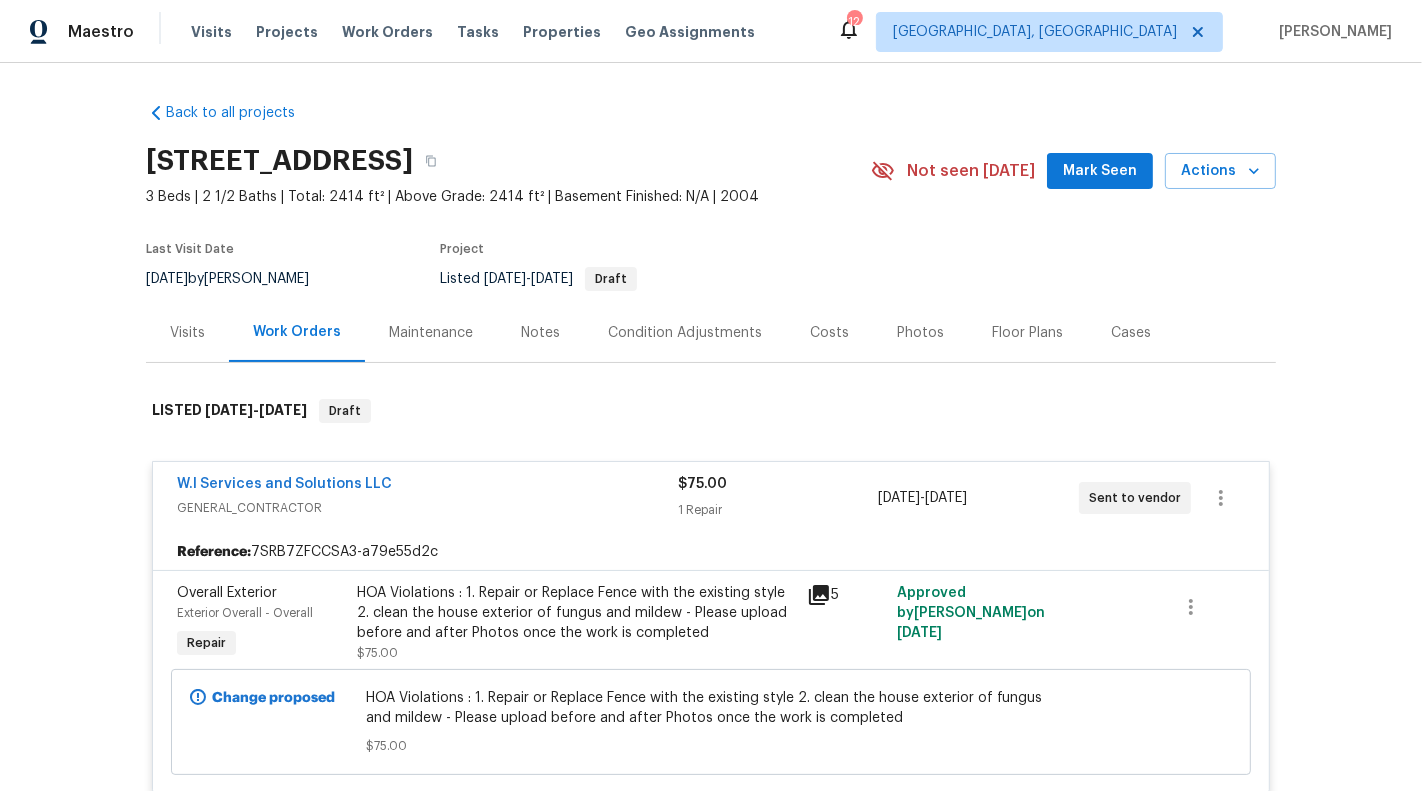 click on "HOA Violations : 1. Repair or Replace Fence with the existing style 2. clean the house exterior of fungus and mildew - Please upload before and after Photos once the work is completed $75.00" at bounding box center [576, 623] 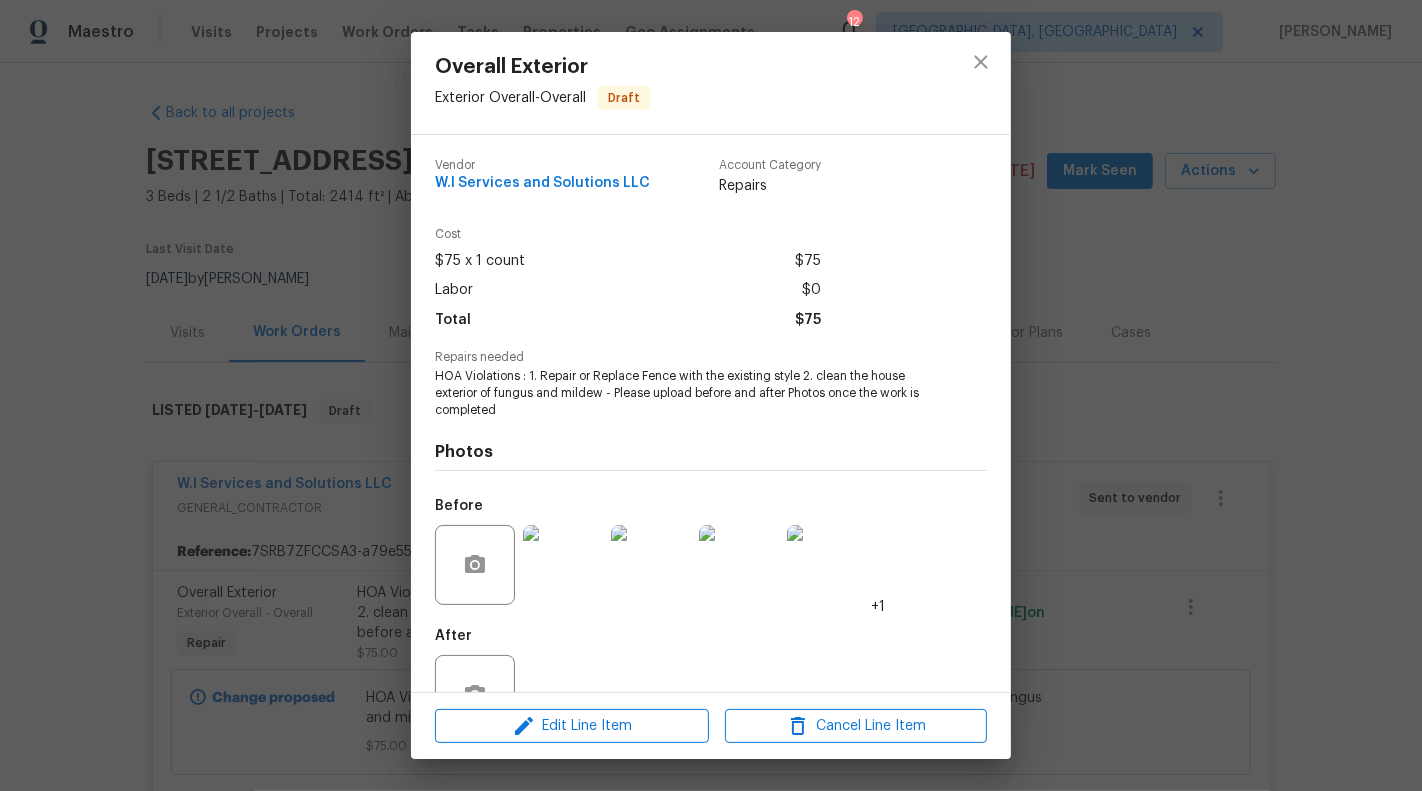 scroll, scrollTop: 63, scrollLeft: 0, axis: vertical 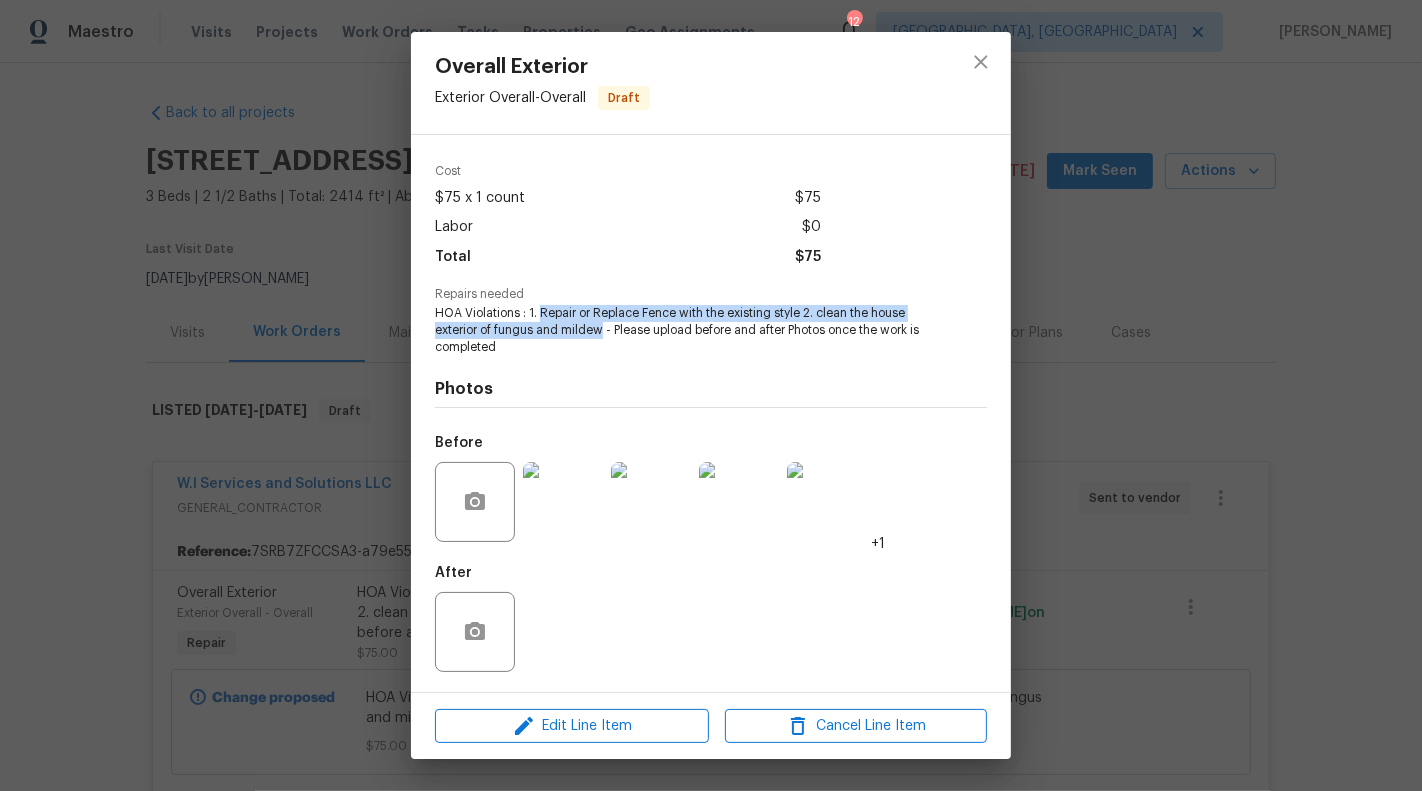 drag, startPoint x: 541, startPoint y: 314, endPoint x: 605, endPoint y: 338, distance: 68.35203 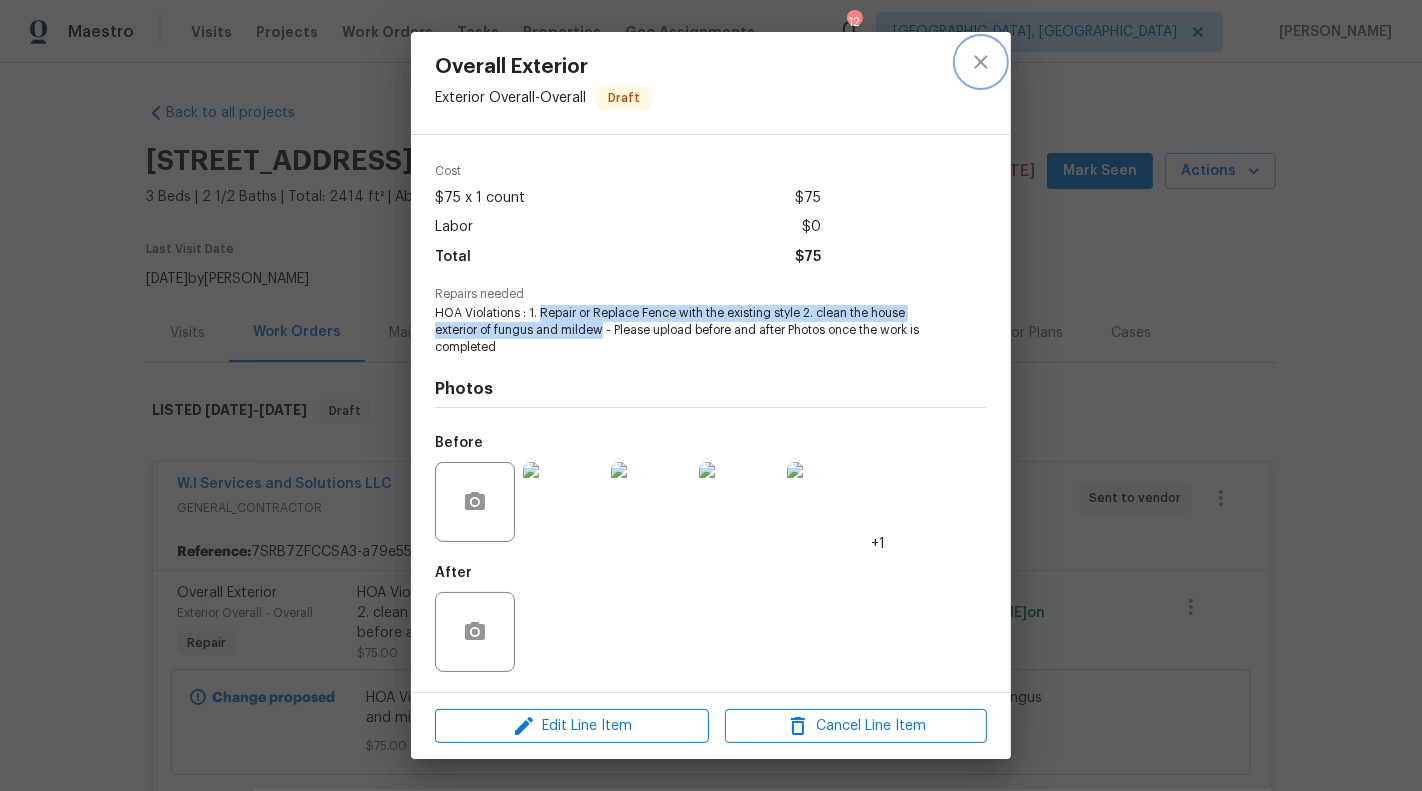 click 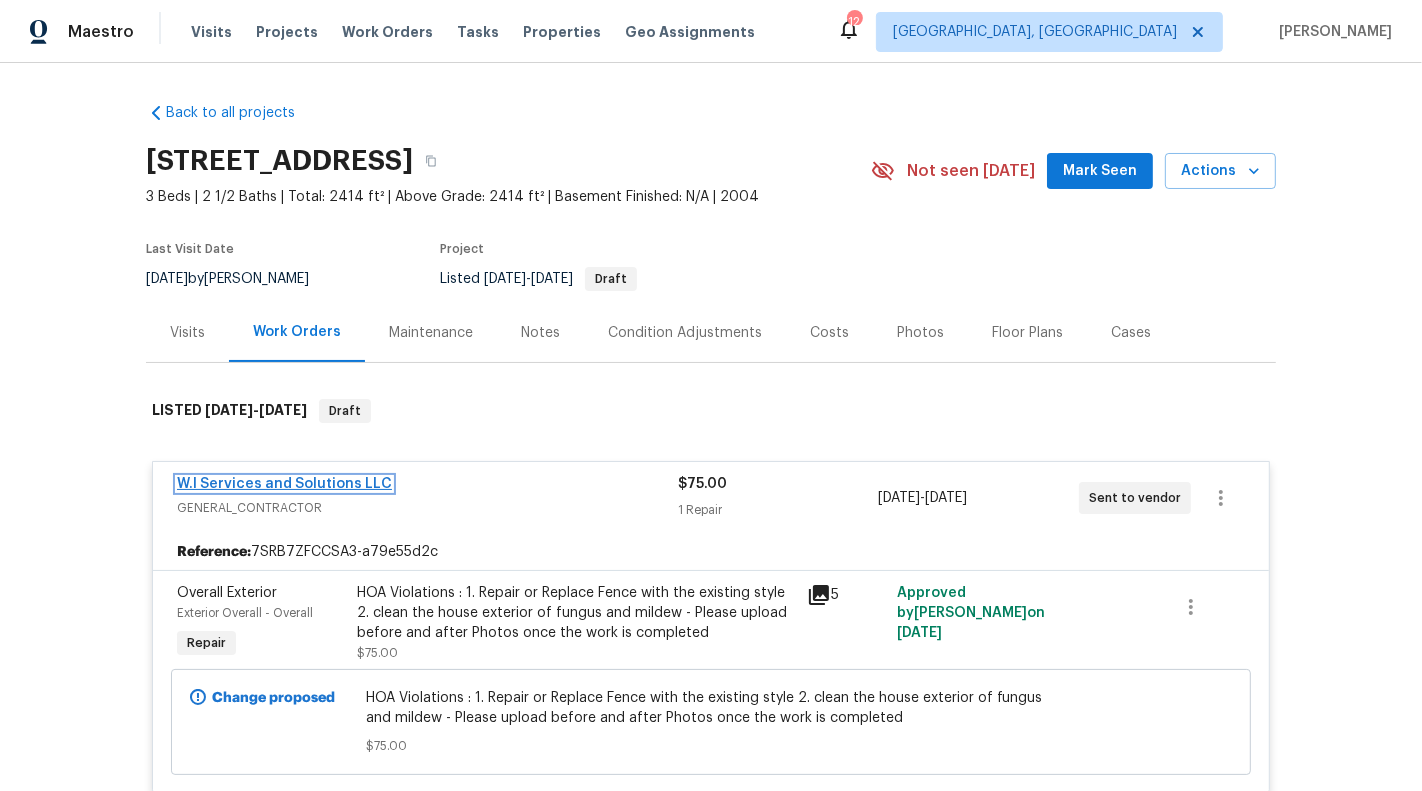 click on "W.I Services and Solutions LLC" at bounding box center [284, 484] 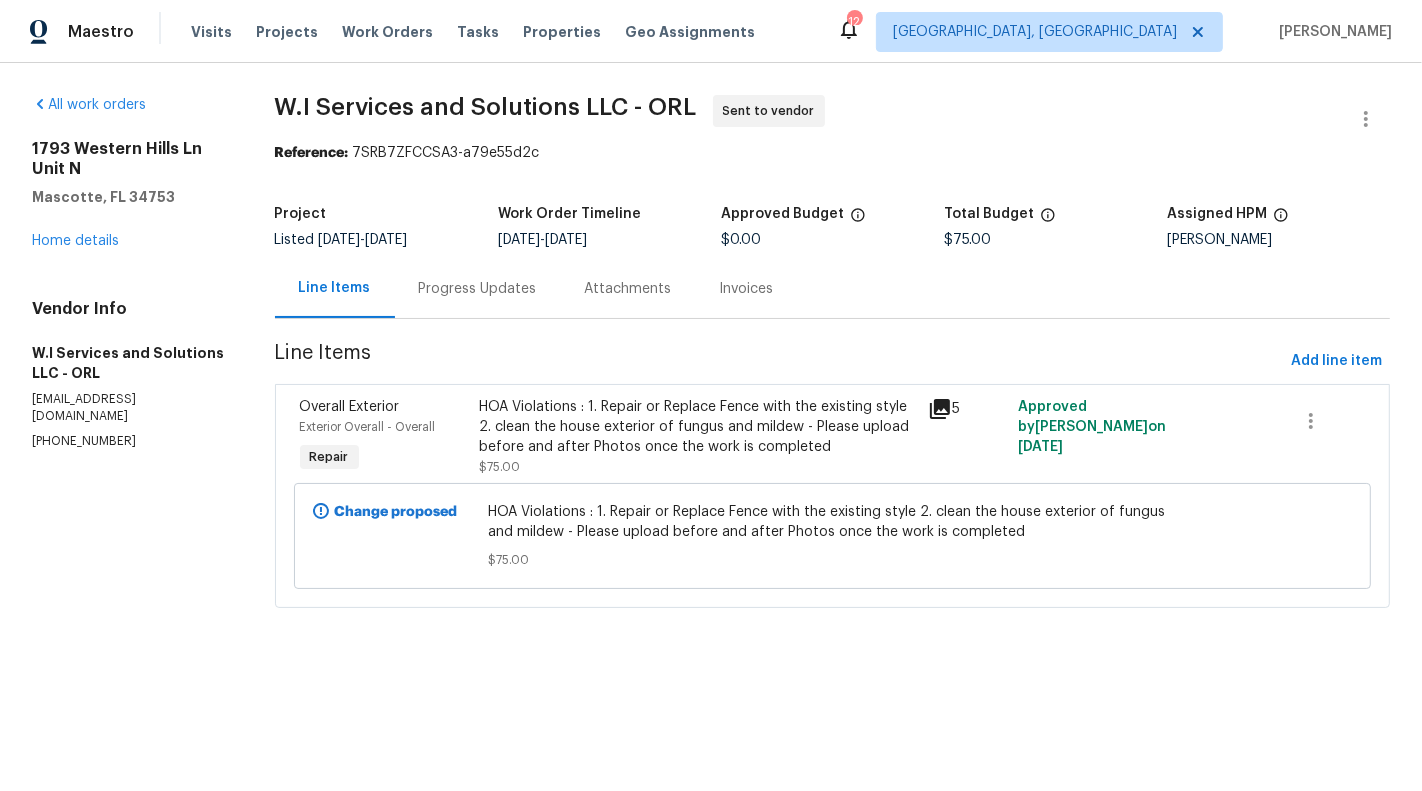 click on "HOA Violations : 1. Repair or Replace Fence with the existing style 2. clean the house exterior of fungus and mildew - Please upload before and after Photos once the work is completed" at bounding box center (697, 427) 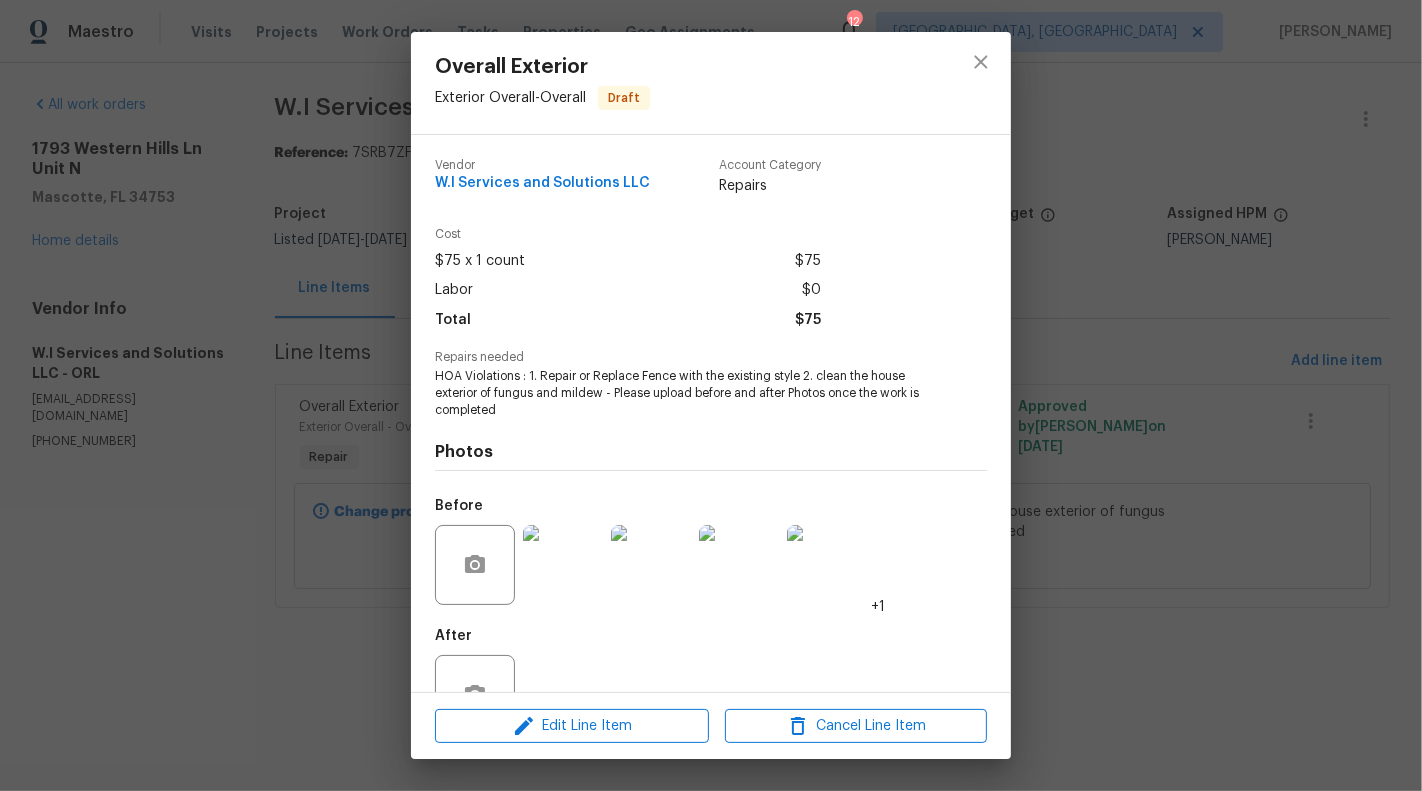 scroll, scrollTop: 63, scrollLeft: 0, axis: vertical 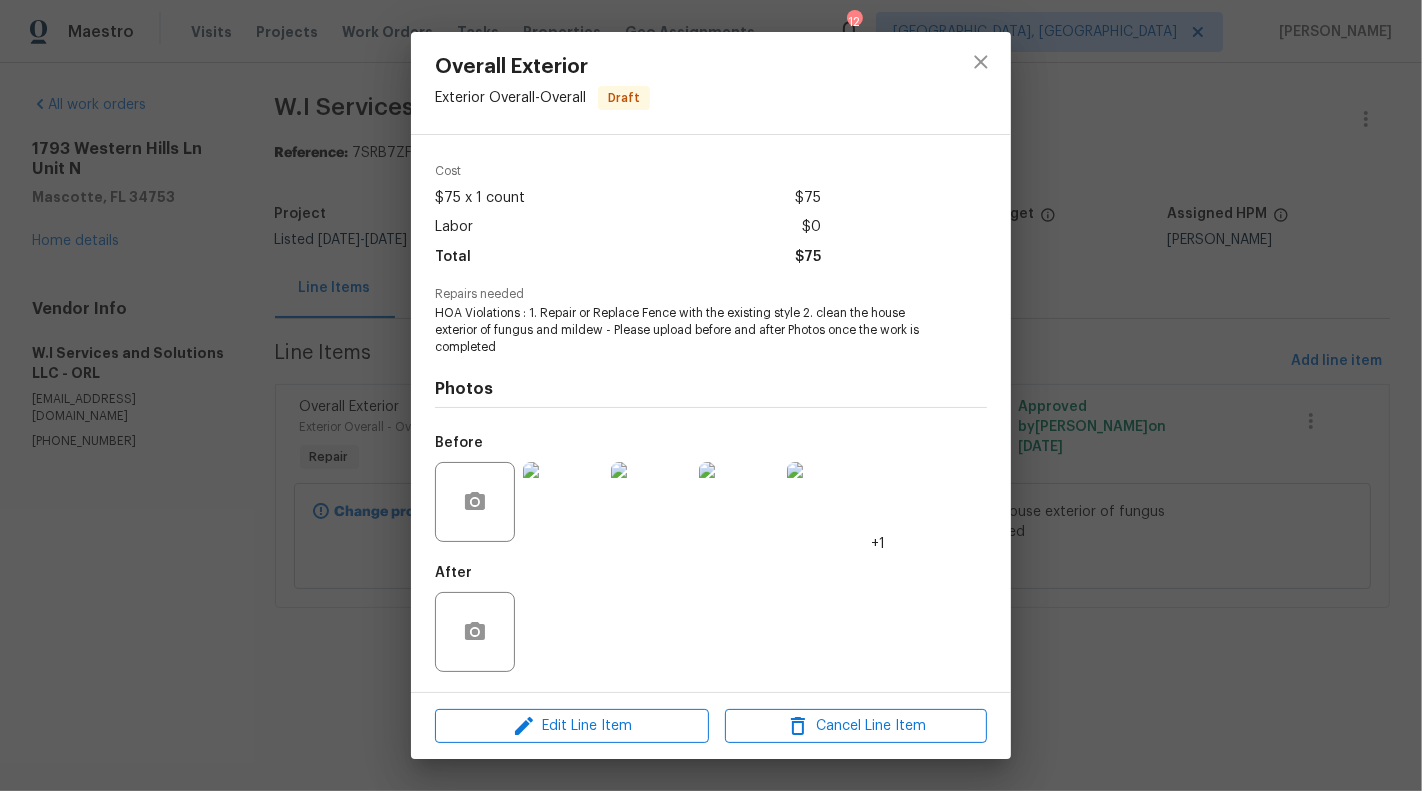 click on "Overall Exterior Exterior Overall  -  Overall Draft Vendor W.I Services and Solutions LLC Account Category Repairs Cost $75 x 1 count $75 Labor $0 Total $75 Repairs needed HOA Violations : 1. Repair or Replace Fence with the existing style 2. clean the house exterior of fungus and mildew - Please upload before and after Photos once the work is completed Photos Before  +1 After  Edit Line Item  Cancel Line Item" at bounding box center (711, 395) 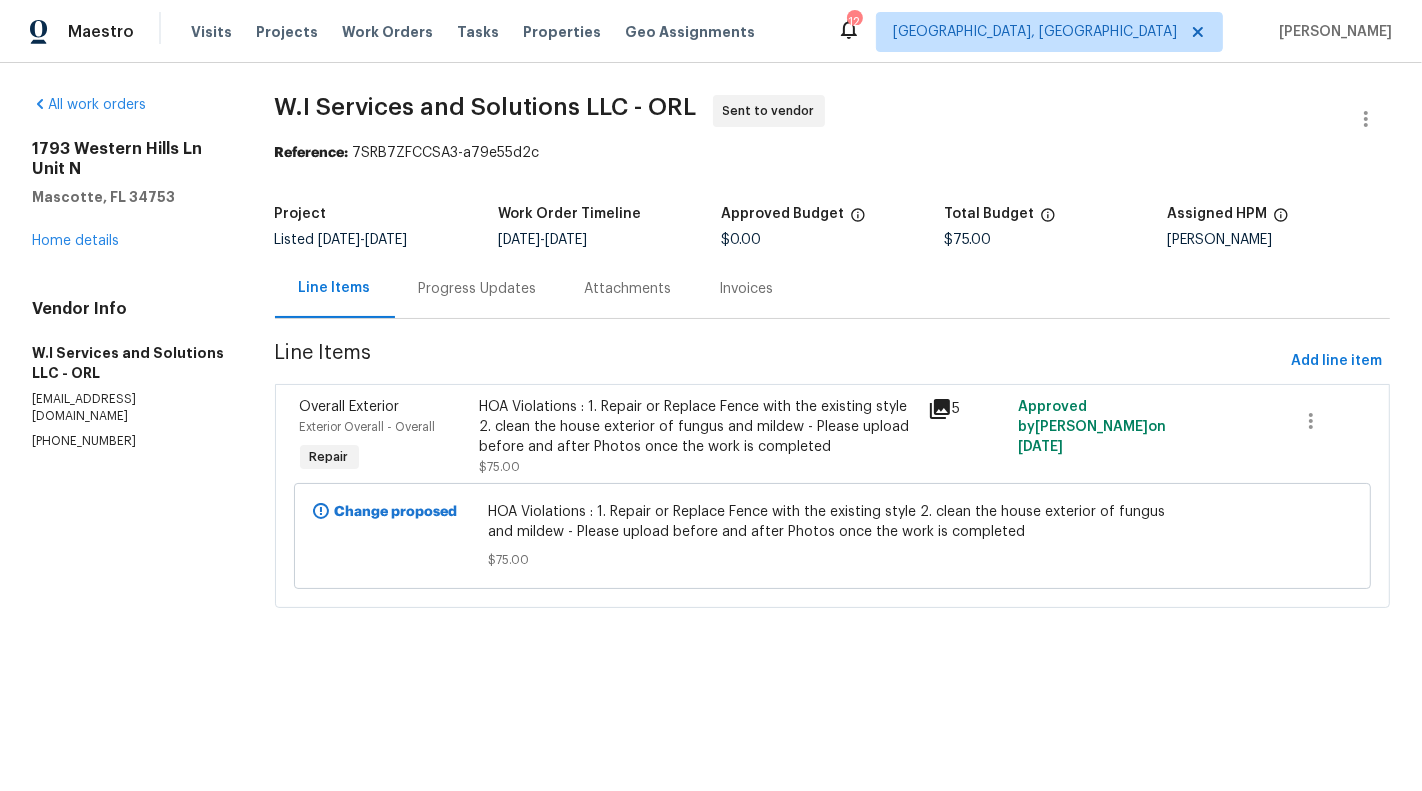 click on "All work orders [STREET_ADDRESS] Home details Vendor Info W.I Services and Solutions LLC - ORL [EMAIL_ADDRESS][DOMAIN_NAME] [PHONE_NUMBER]" at bounding box center (129, 363) 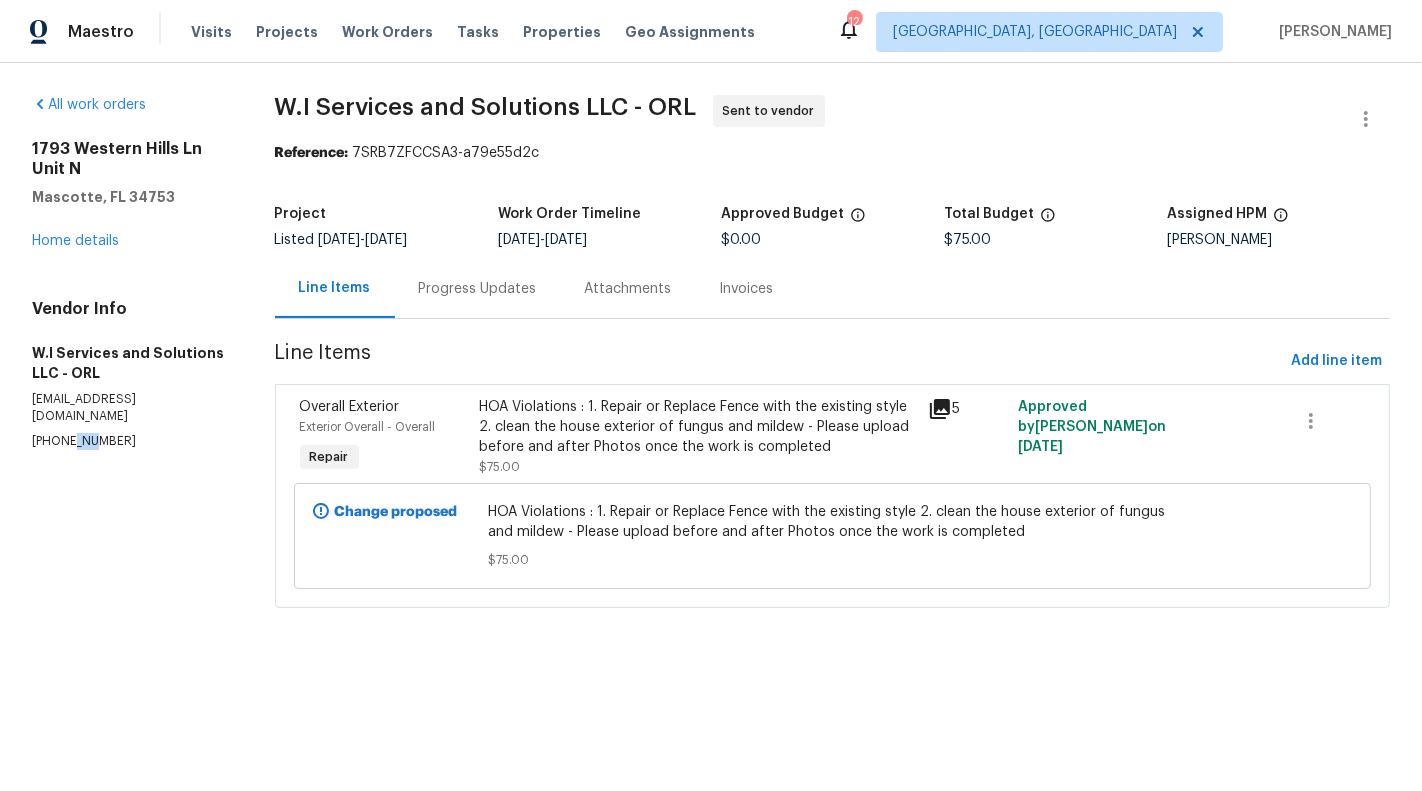 click on "[PHONE_NUMBER]" at bounding box center (129, 441) 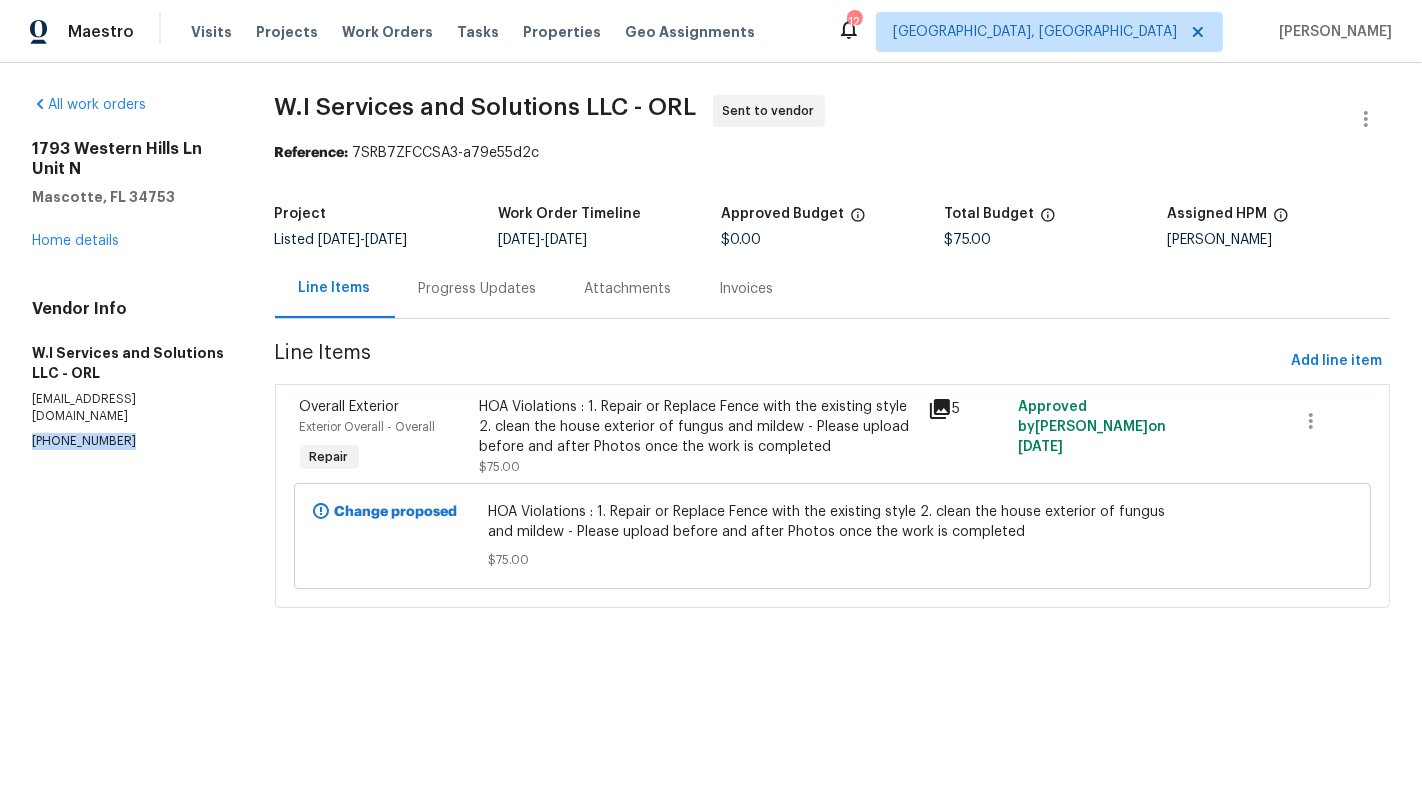 click on "[PHONE_NUMBER]" at bounding box center (129, 441) 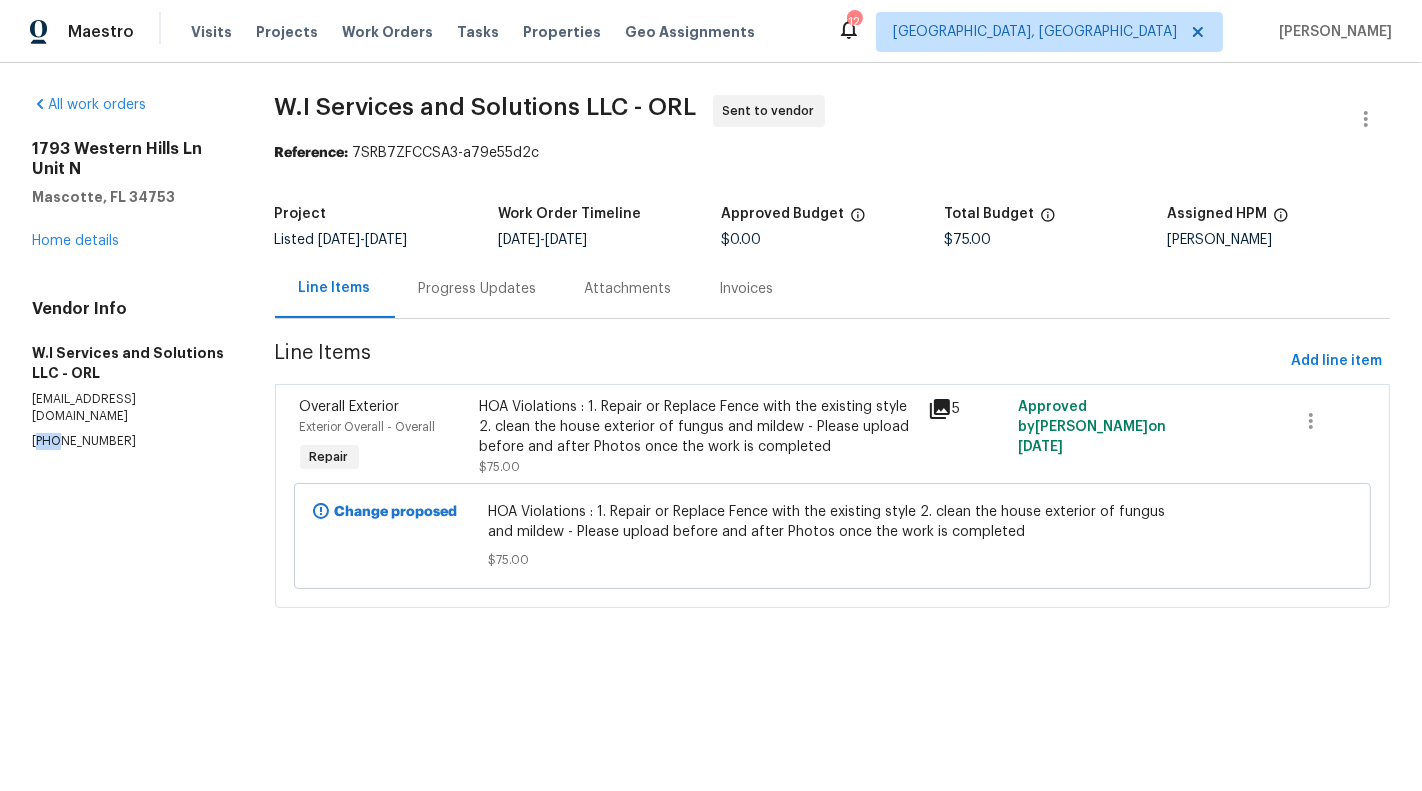 click on "[PHONE_NUMBER]" at bounding box center (129, 441) 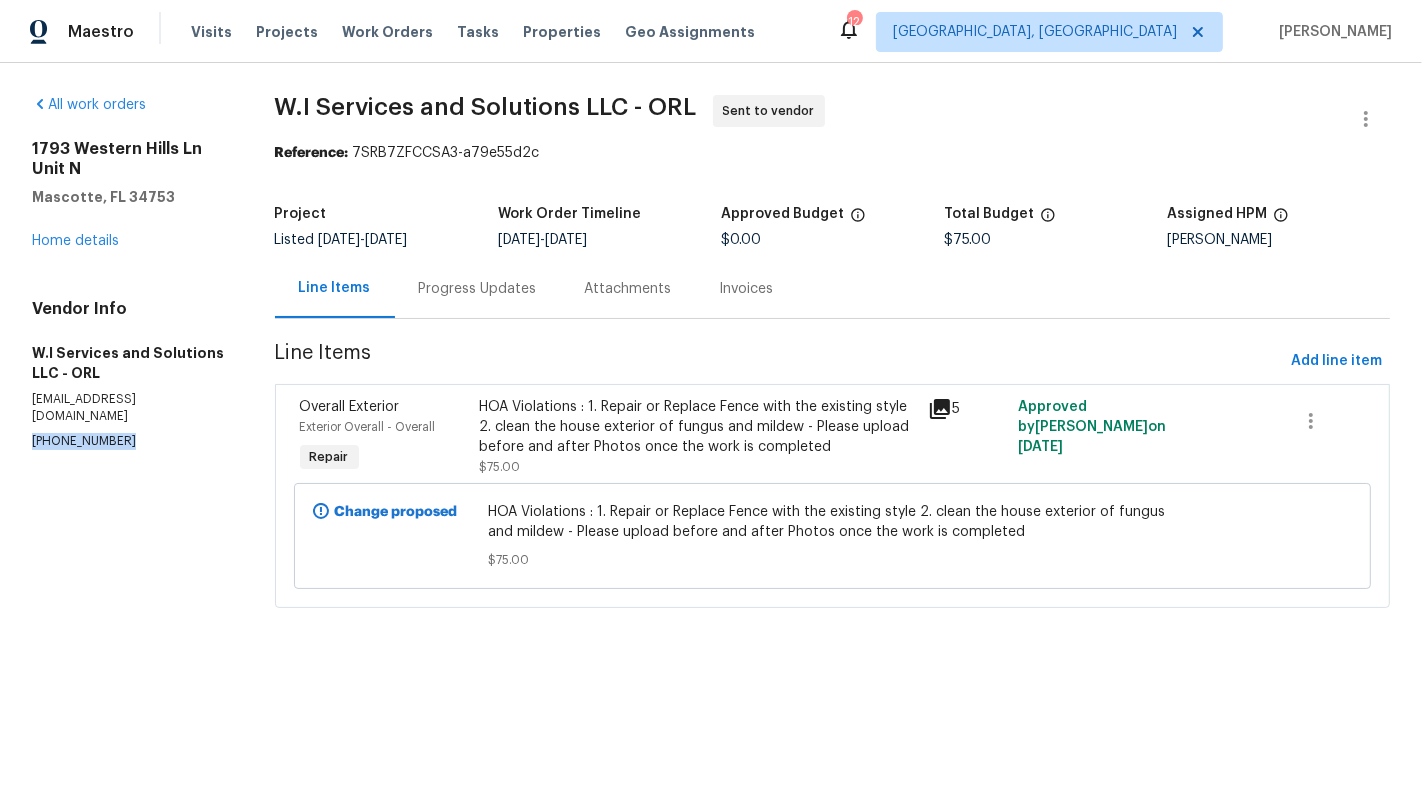 click on "[PHONE_NUMBER]" at bounding box center (129, 441) 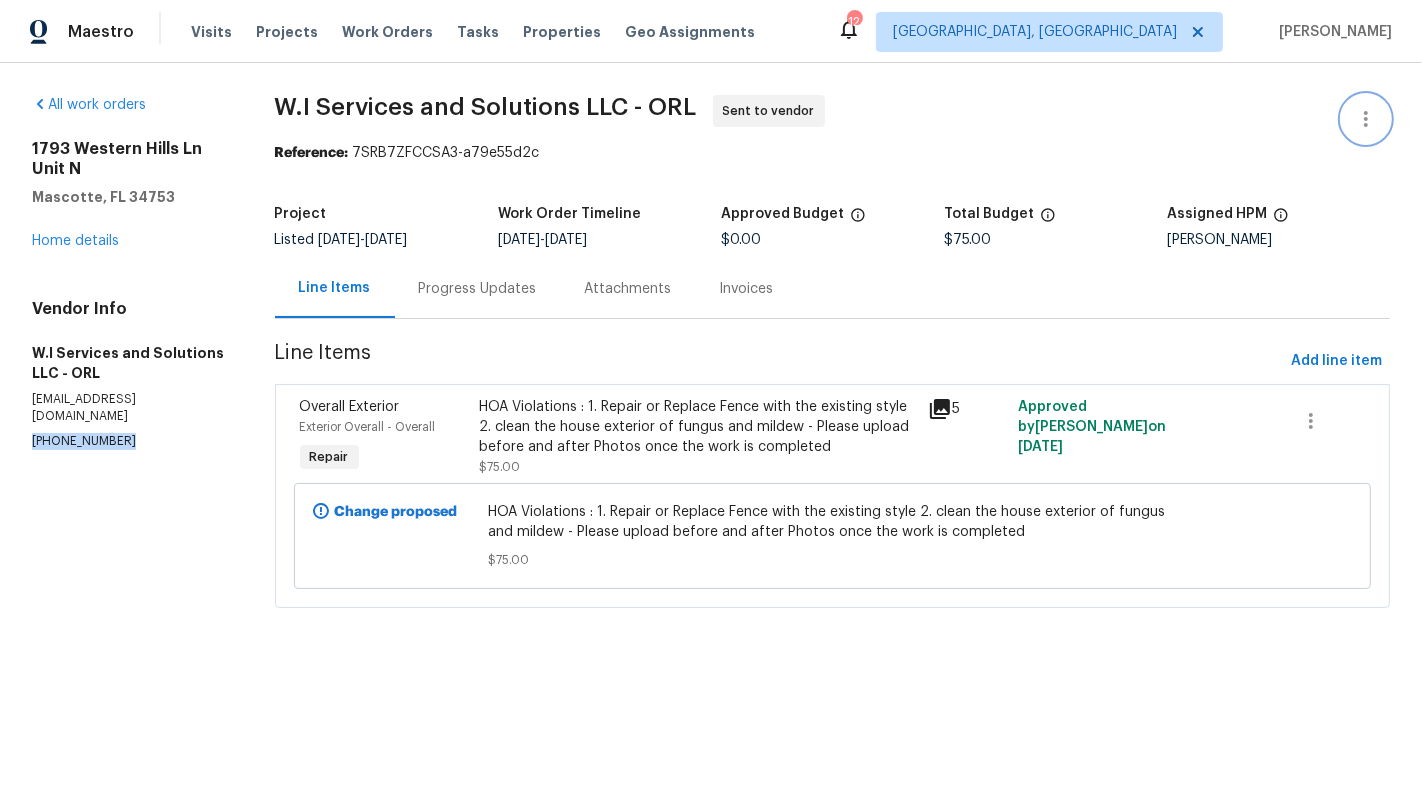 click 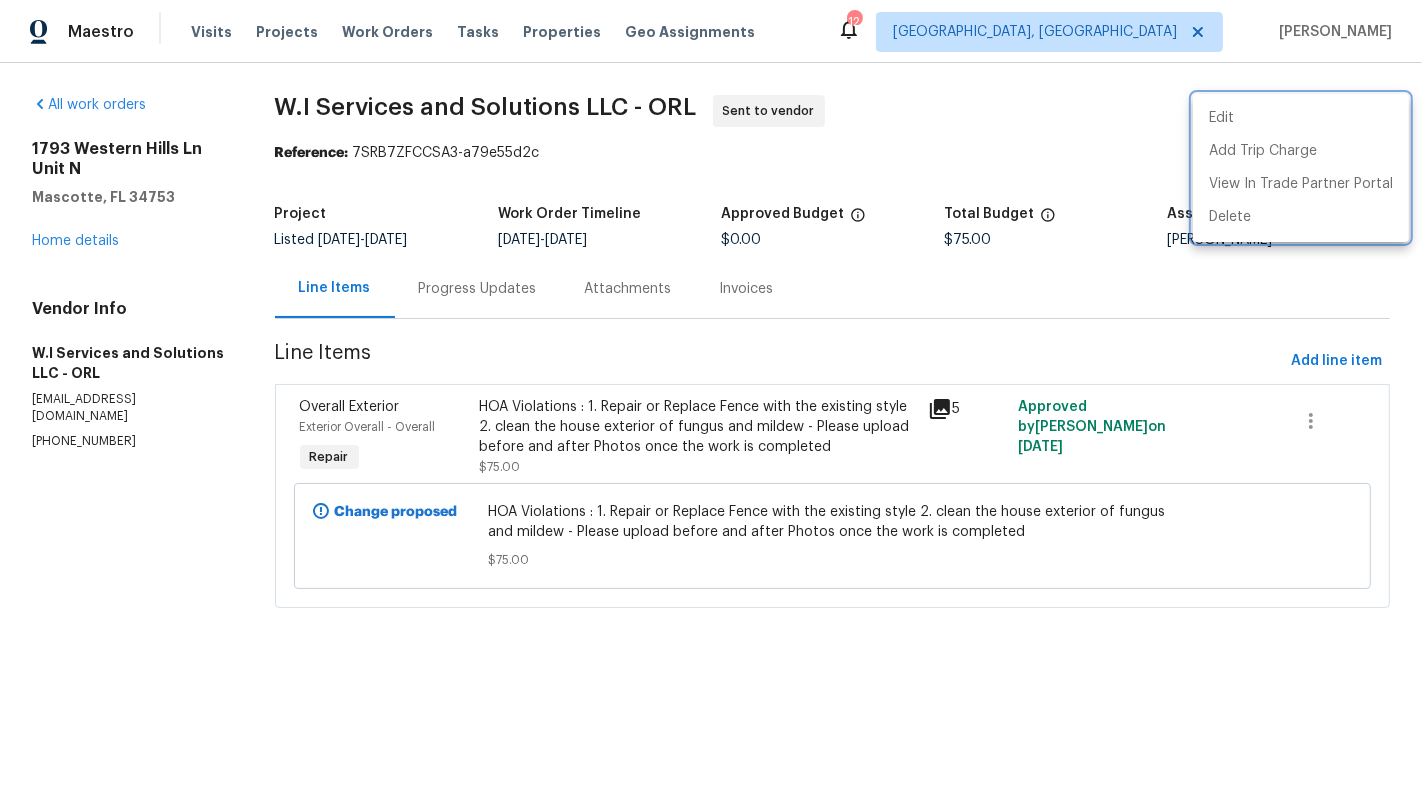 click at bounding box center [711, 395] 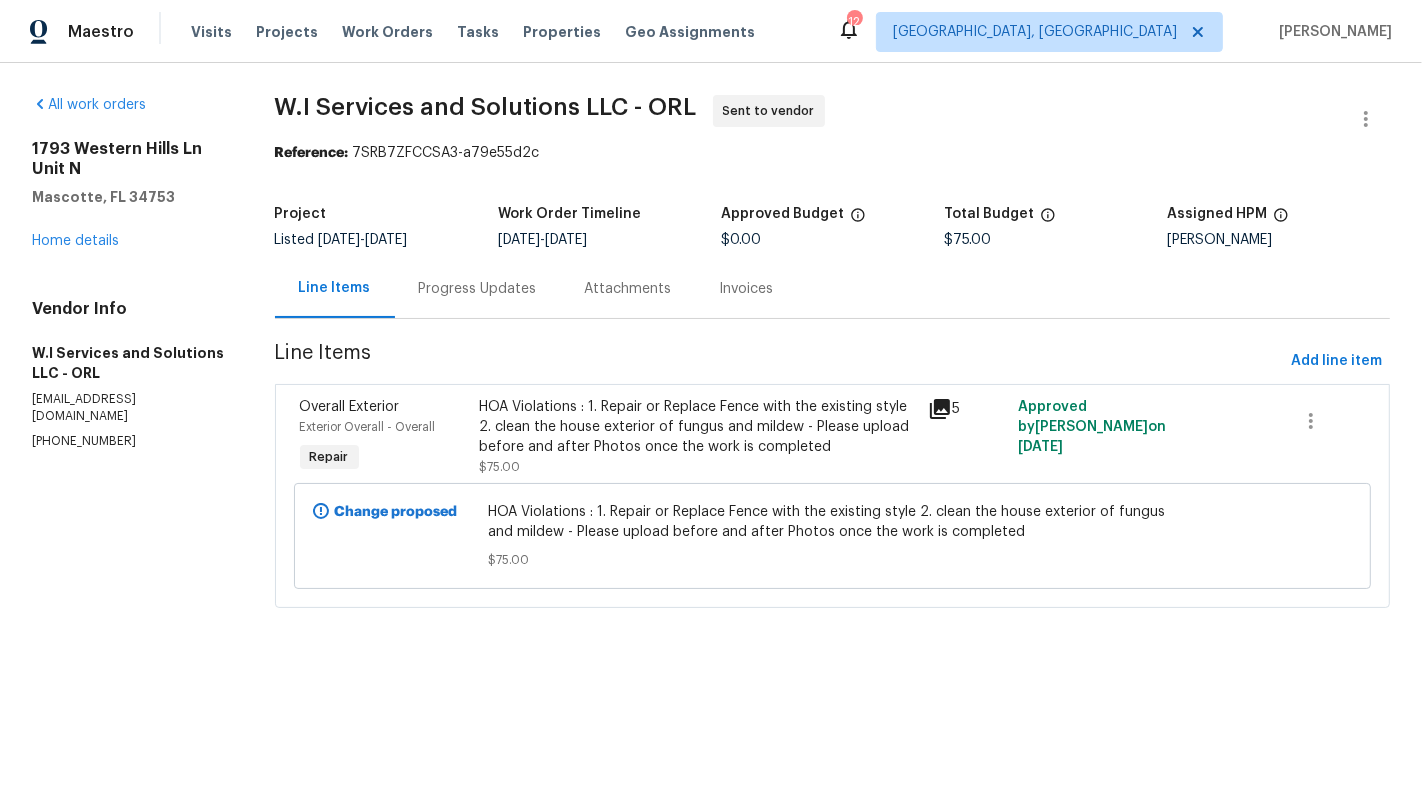 click on "HOA Violations : 1. Repair or Replace Fence with the existing style 2. clean the house exterior of fungus and mildew - Please upload before and after Photos once the work is completed" at bounding box center (697, 427) 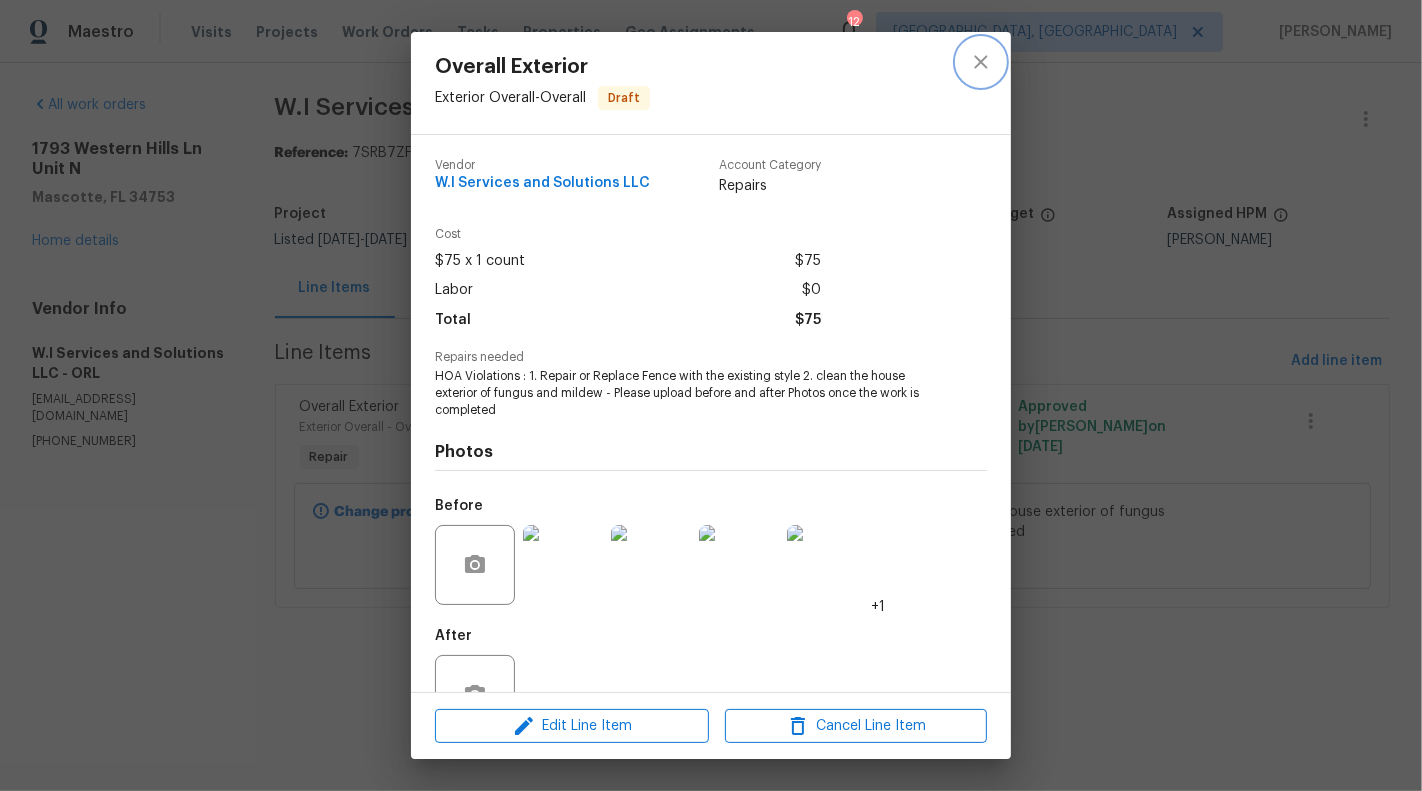 click 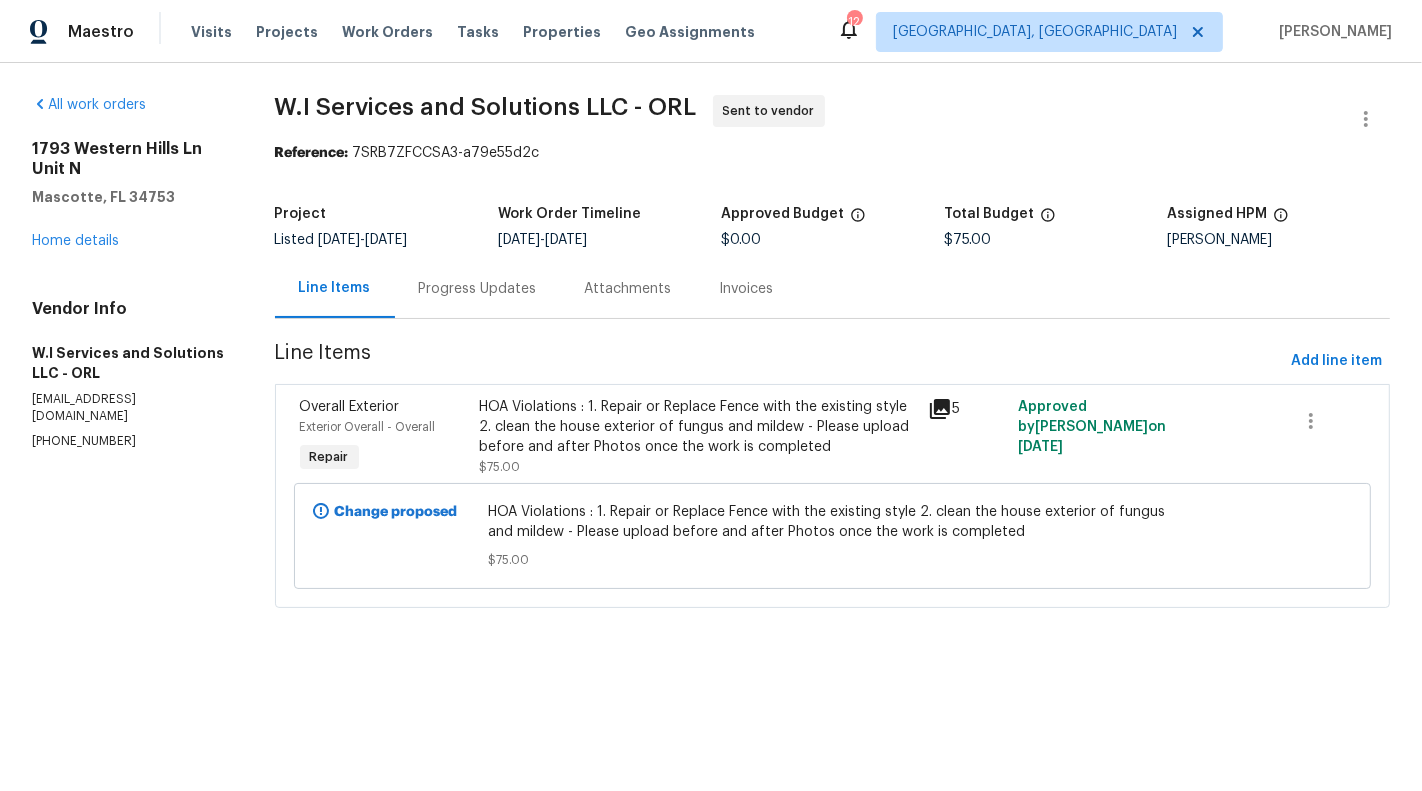 click on "HOA Violations : 1. Repair or Replace Fence with the existing style 2. clean the house exterior of fungus and mildew - Please upload before and after Photos once the work is completed" at bounding box center [697, 427] 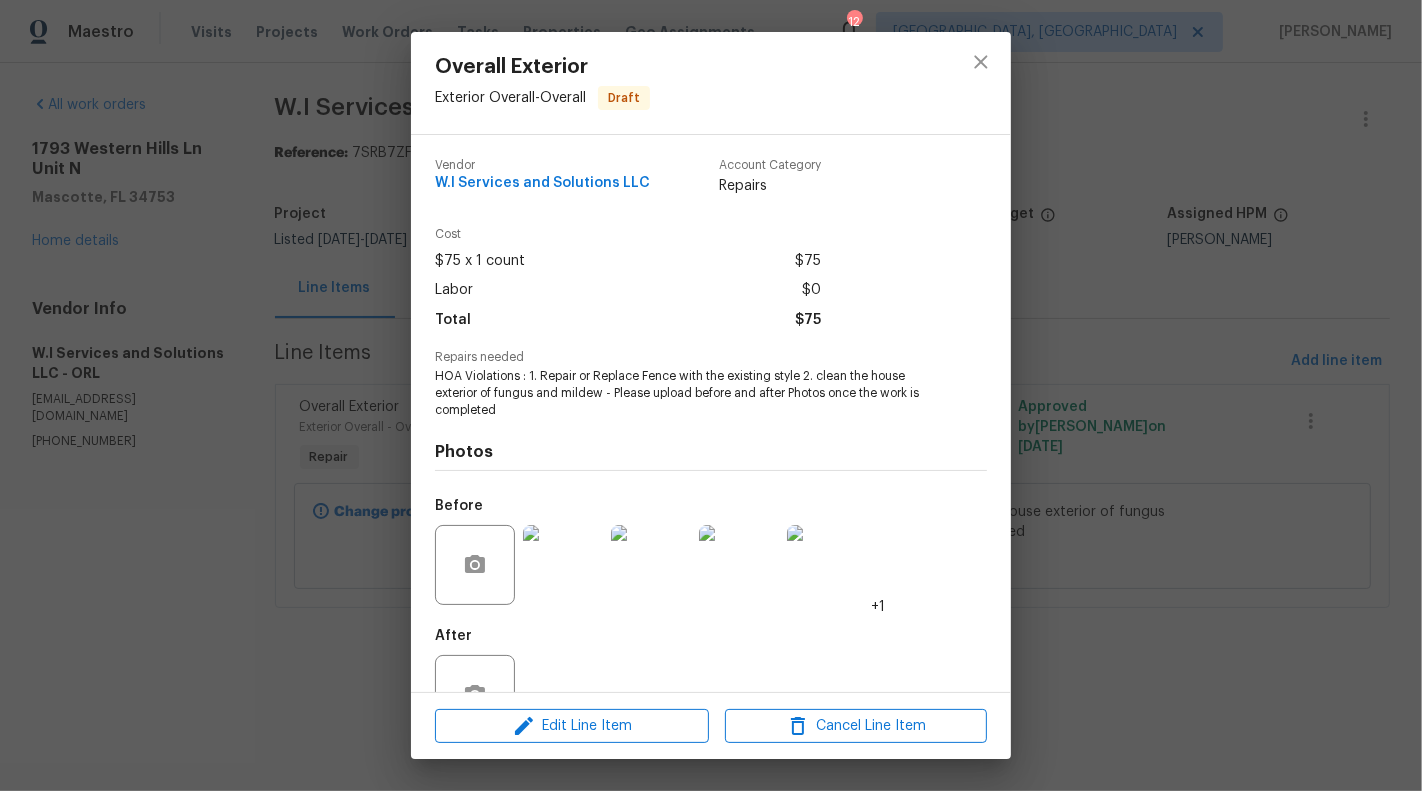 scroll, scrollTop: 63, scrollLeft: 0, axis: vertical 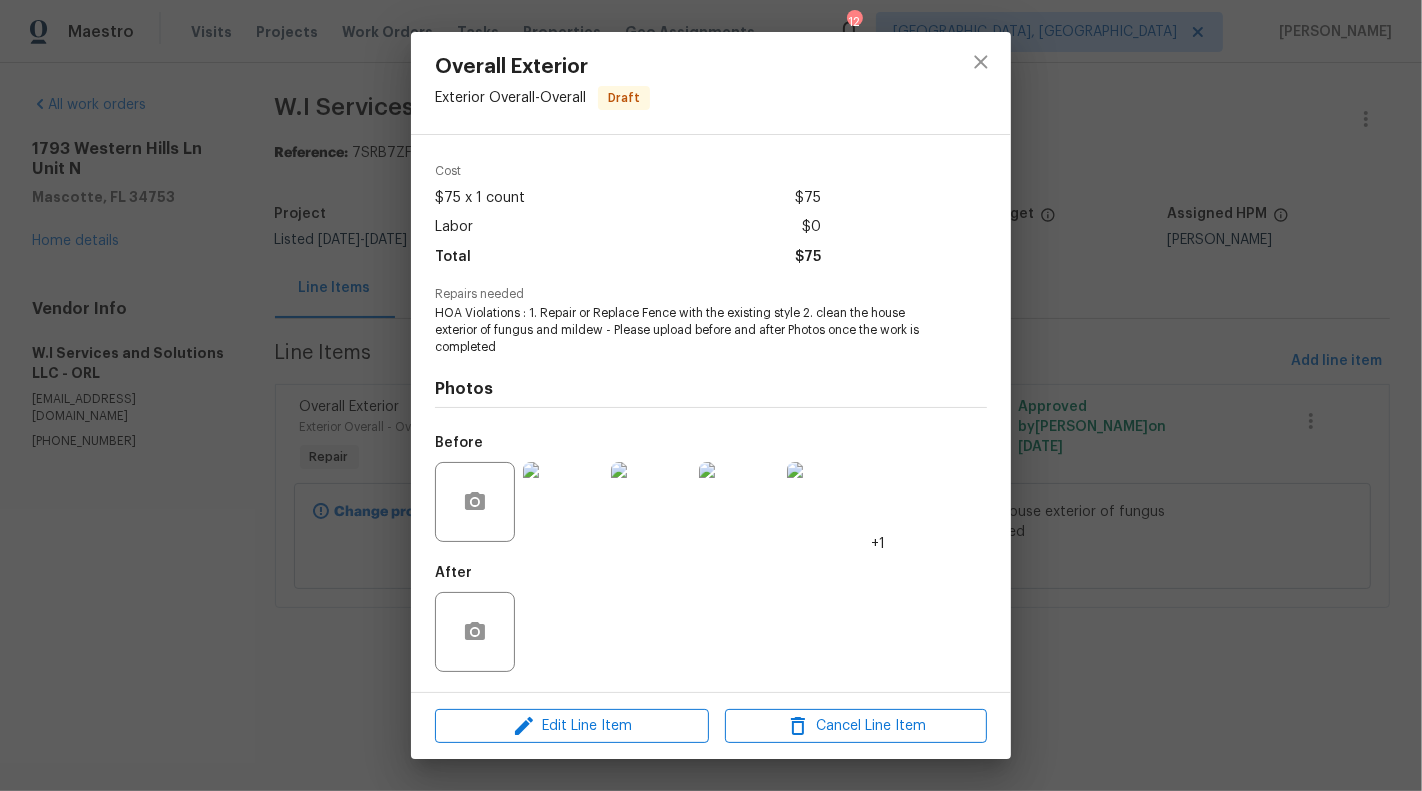 click on "Overall Exterior Exterior Overall  -  Overall Draft Vendor W.I Services and Solutions LLC Account Category Repairs Cost $75 x 1 count $75 Labor $0 Total $75 Repairs needed HOA Violations : 1. Repair or Replace Fence with the existing style 2. clean the house exterior of fungus and mildew - Please upload before and after Photos once the work is completed Photos Before  +1 After  Edit Line Item  Cancel Line Item" at bounding box center (711, 395) 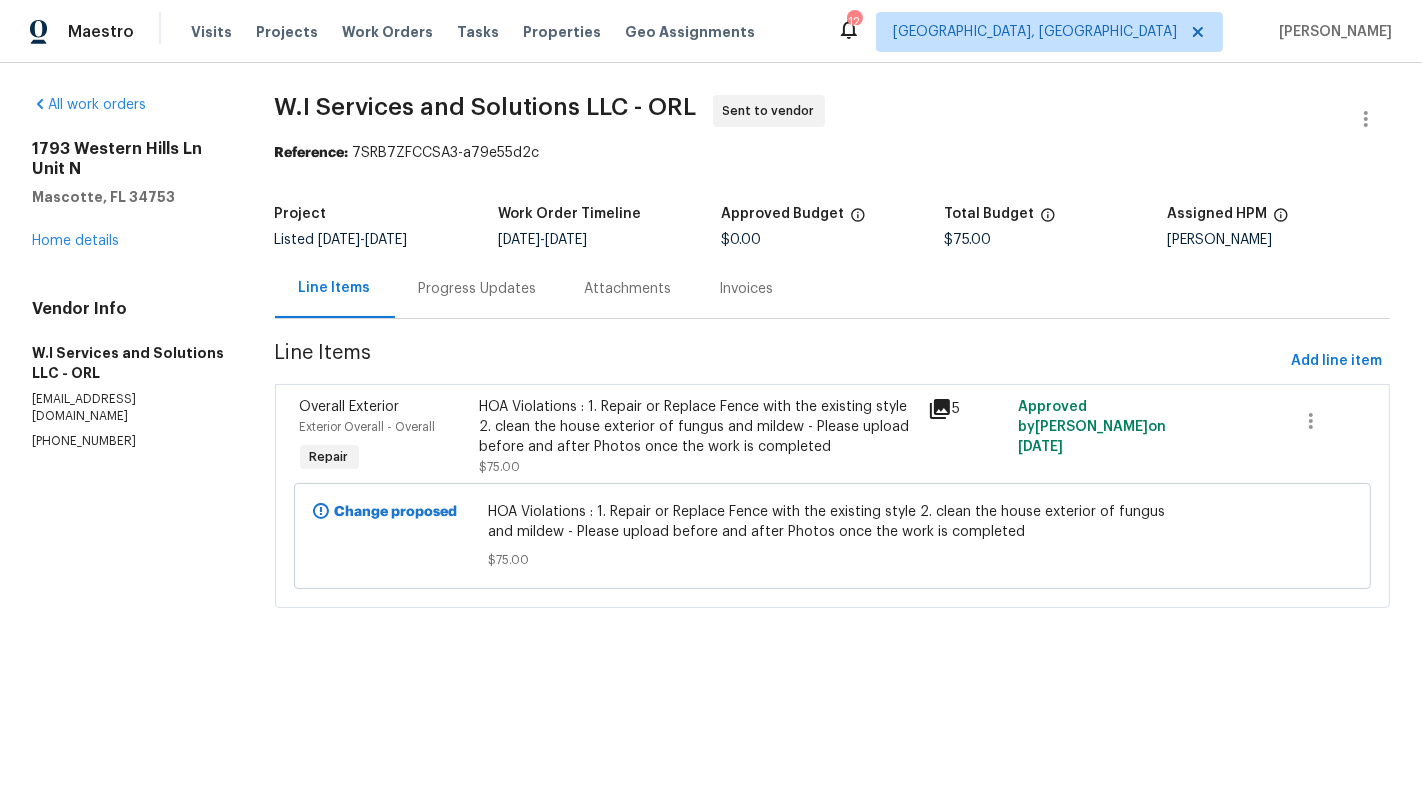 click on "HOA Violations : 1. Repair or Replace Fence with the existing style 2. clean the house exterior of fungus and mildew - Please upload before and after Photos once the work is completed" at bounding box center [697, 427] 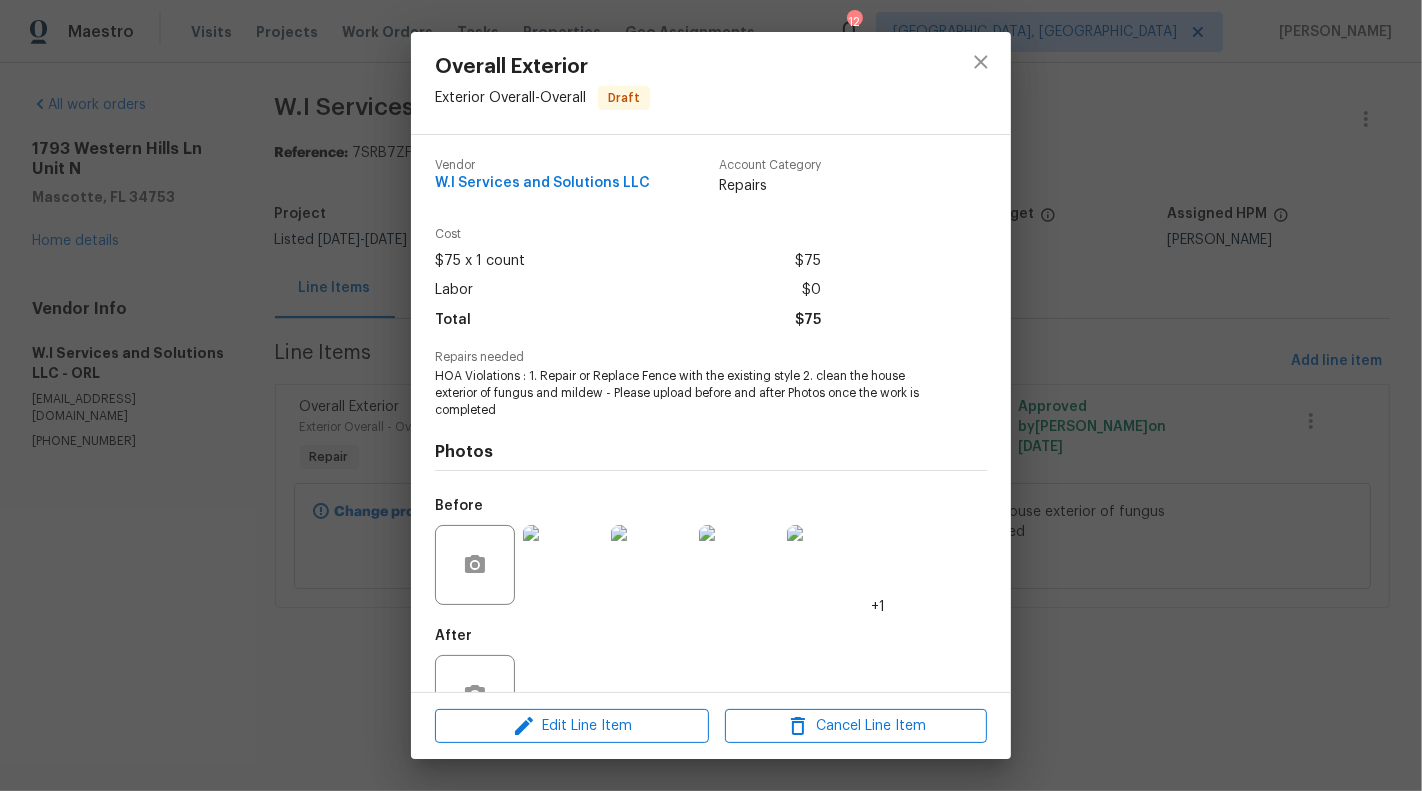 scroll, scrollTop: 63, scrollLeft: 0, axis: vertical 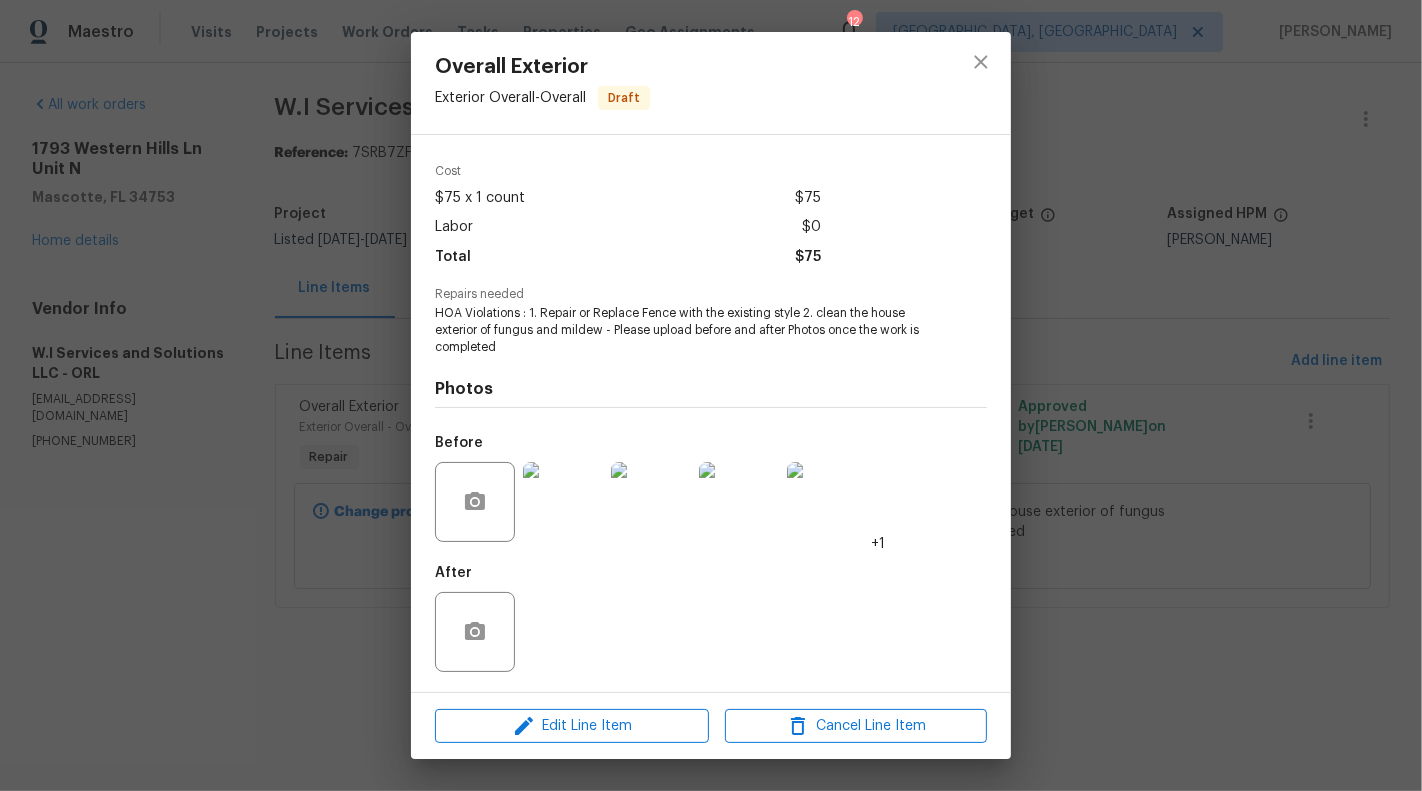 click on "Overall Exterior Exterior Overall  -  Overall Draft Vendor W.I Services and Solutions LLC Account Category Repairs Cost $75 x 1 count $75 Labor $0 Total $75 Repairs needed HOA Violations : 1. Repair or Replace Fence with the existing style 2. clean the house exterior of fungus and mildew - Please upload before and after Photos once the work is completed Photos Before  +1 After  Edit Line Item  Cancel Line Item" at bounding box center (711, 395) 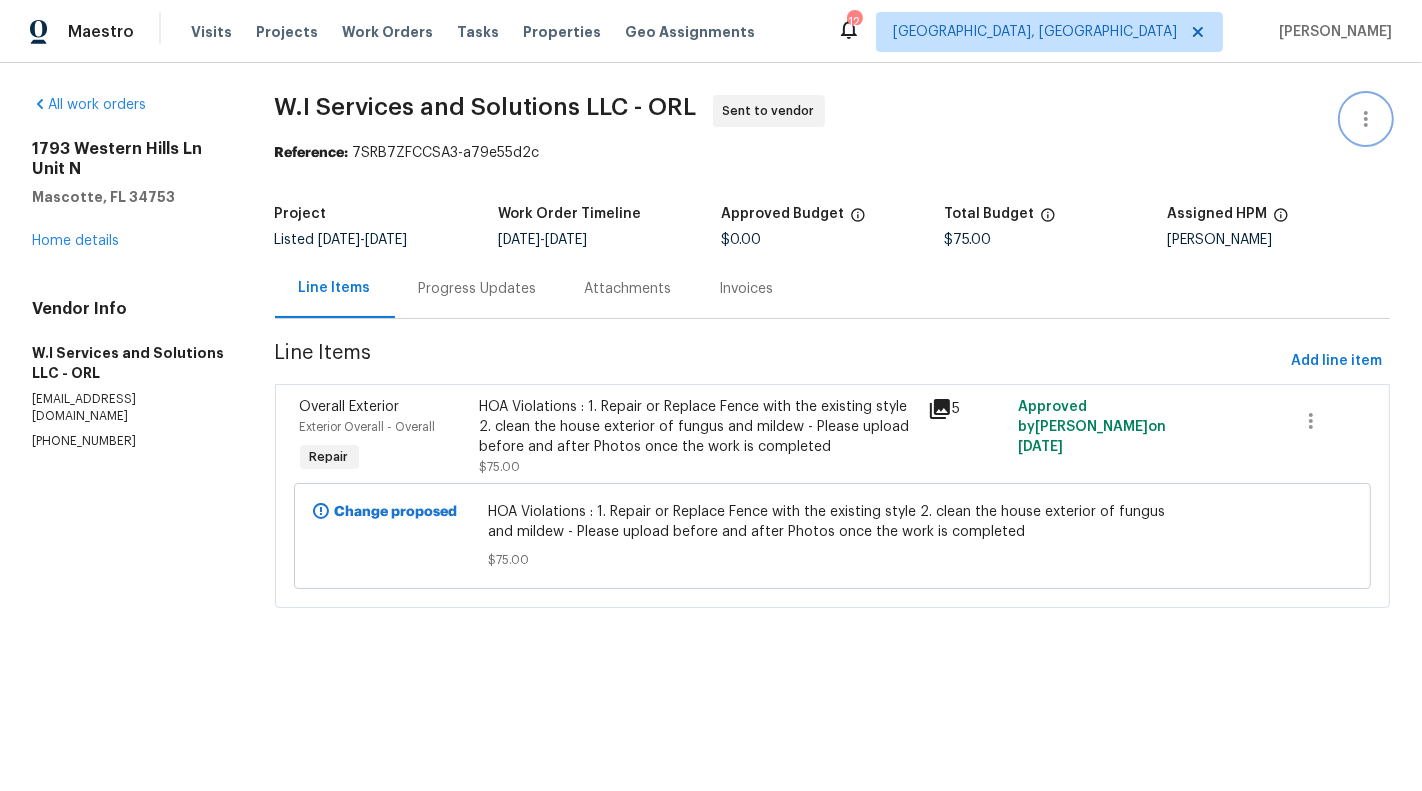 click 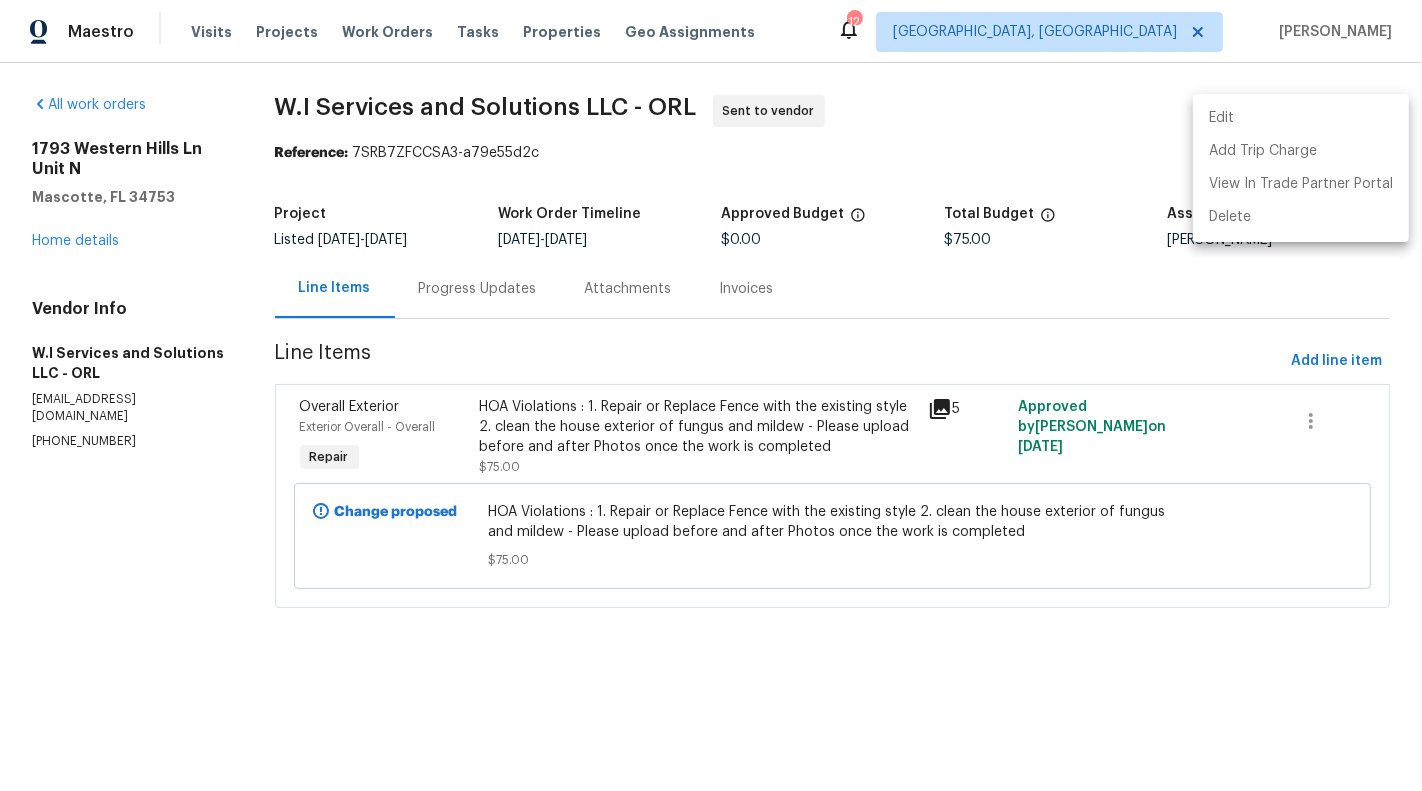 click on "Edit" at bounding box center [1301, 118] 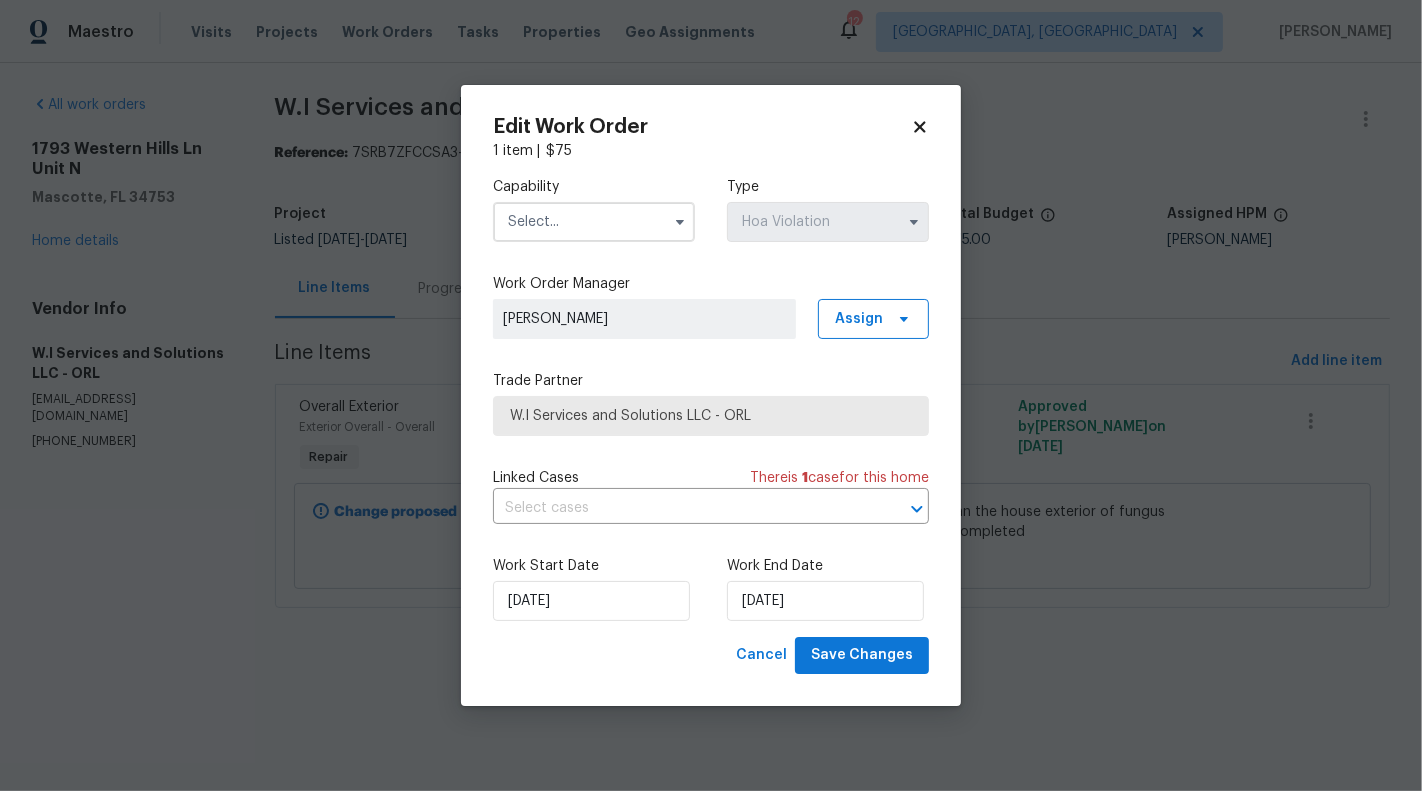 click at bounding box center (594, 222) 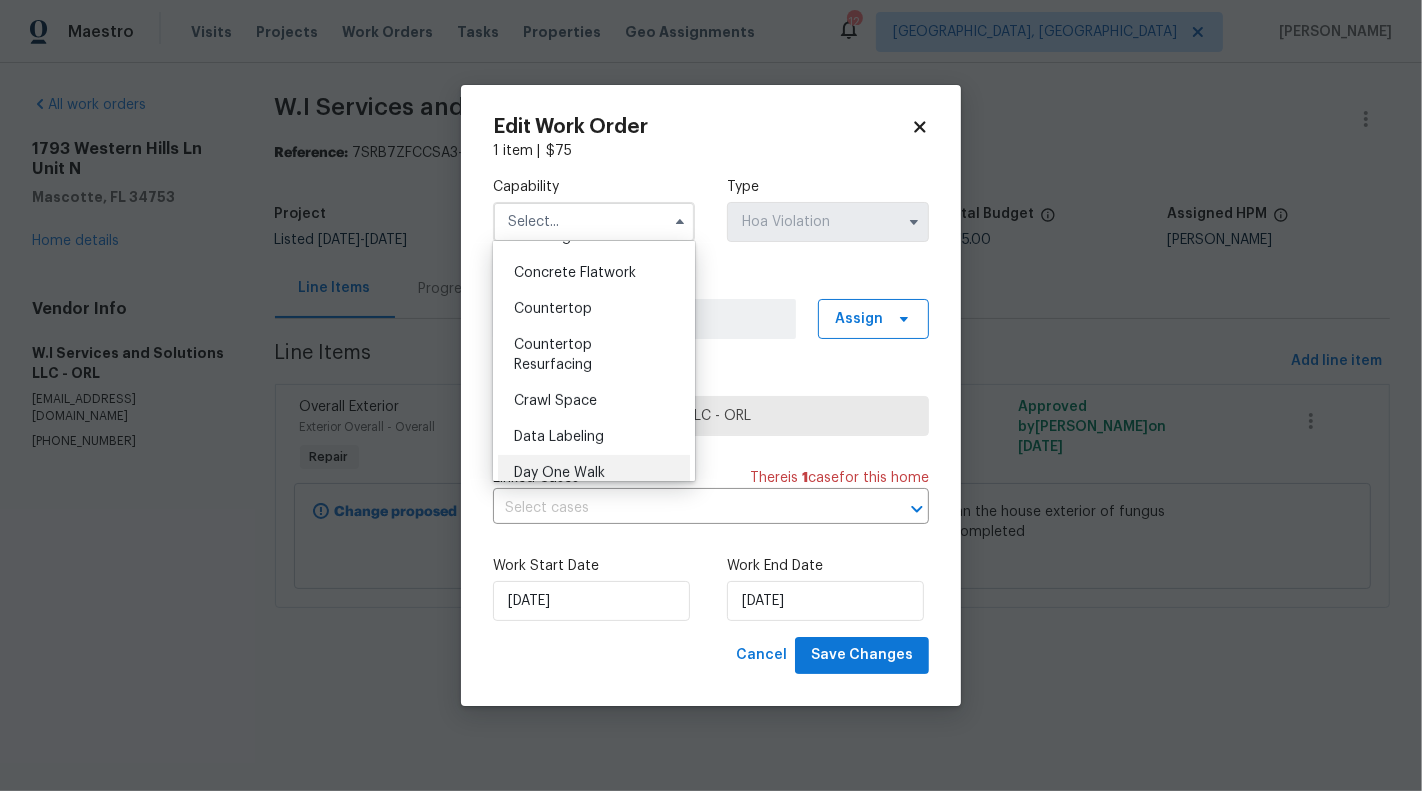 scroll, scrollTop: 407, scrollLeft: 0, axis: vertical 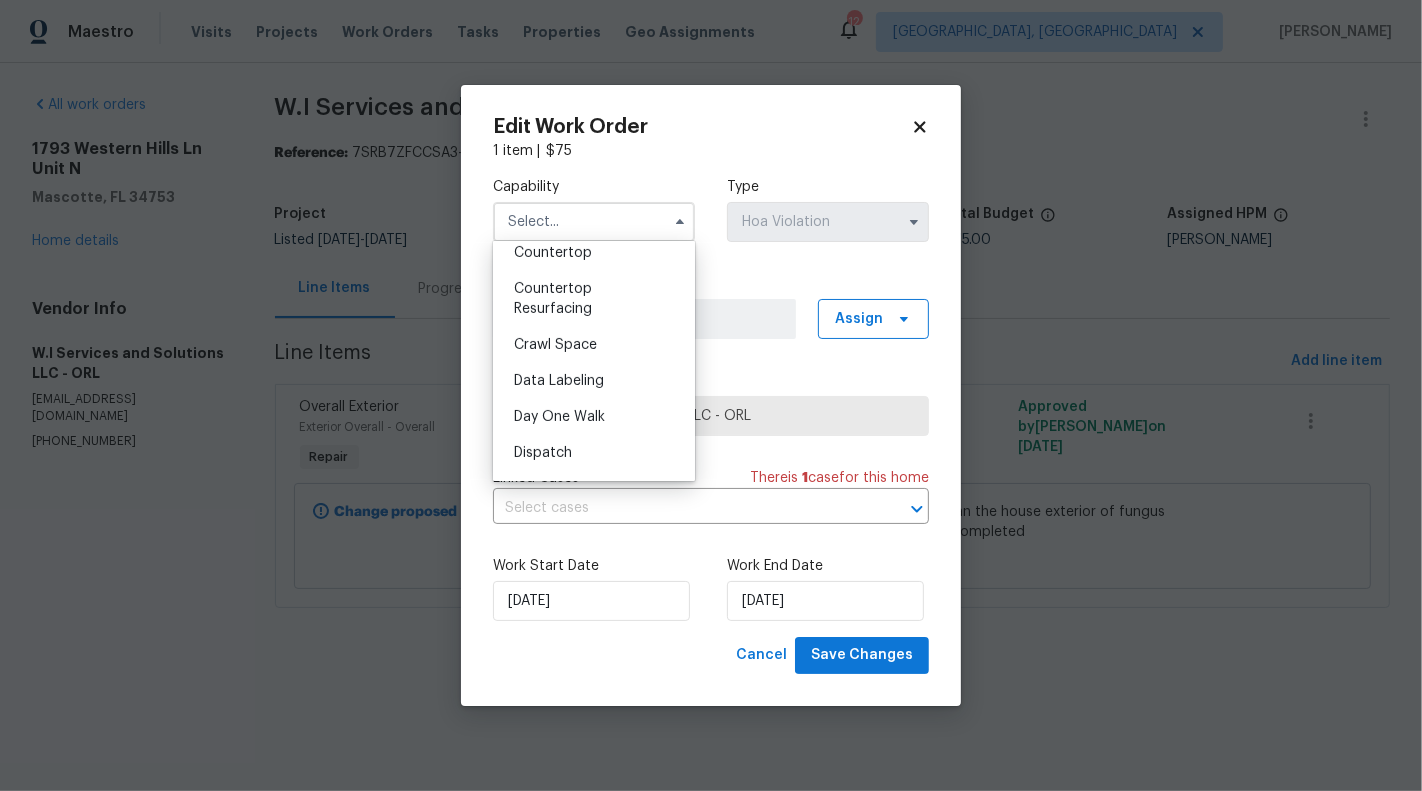 click on "Maestro Visits Projects Work Orders Tasks Properties Geo Assignments 12 [GEOGRAPHIC_DATA], [GEOGRAPHIC_DATA] [PERSON_NAME] All work [STREET_ADDRESS] Home details Vendor Info W.I Services and Solutions LLC - ORL [EMAIL_ADDRESS][DOMAIN_NAME] [PHONE_NUMBER] W.I Services and Solutions LLC - ORL Sent to vendor Reference:   7SRB7ZFCCSA3-a79e55d2c Project Listed   [DATE]  -  [DATE] Work Order Timeline [DATE]  -  [DATE] Approved Budget $0.00 Total Budget $75.00 Assigned HPM [PERSON_NAME] Line Items Progress Updates Attachments Invoices Line Items Add line item Overall Exterior Exterior Overall - Overall Repair HOA Violations : 1. Repair or Replace Fence with the existing style 2. clean the house exterior of fungus and mildew - Please upload before and after Photos once the work is completed $75.00   5 Approved by  [PERSON_NAME]  on   [DATE] Change proposed $75.00
Edit Work Order 1 item | $ 75 Capability   Agent Appliance Bathtub Resurfacing BRN And Lrr Broker Cabinets" at bounding box center [711, 332] 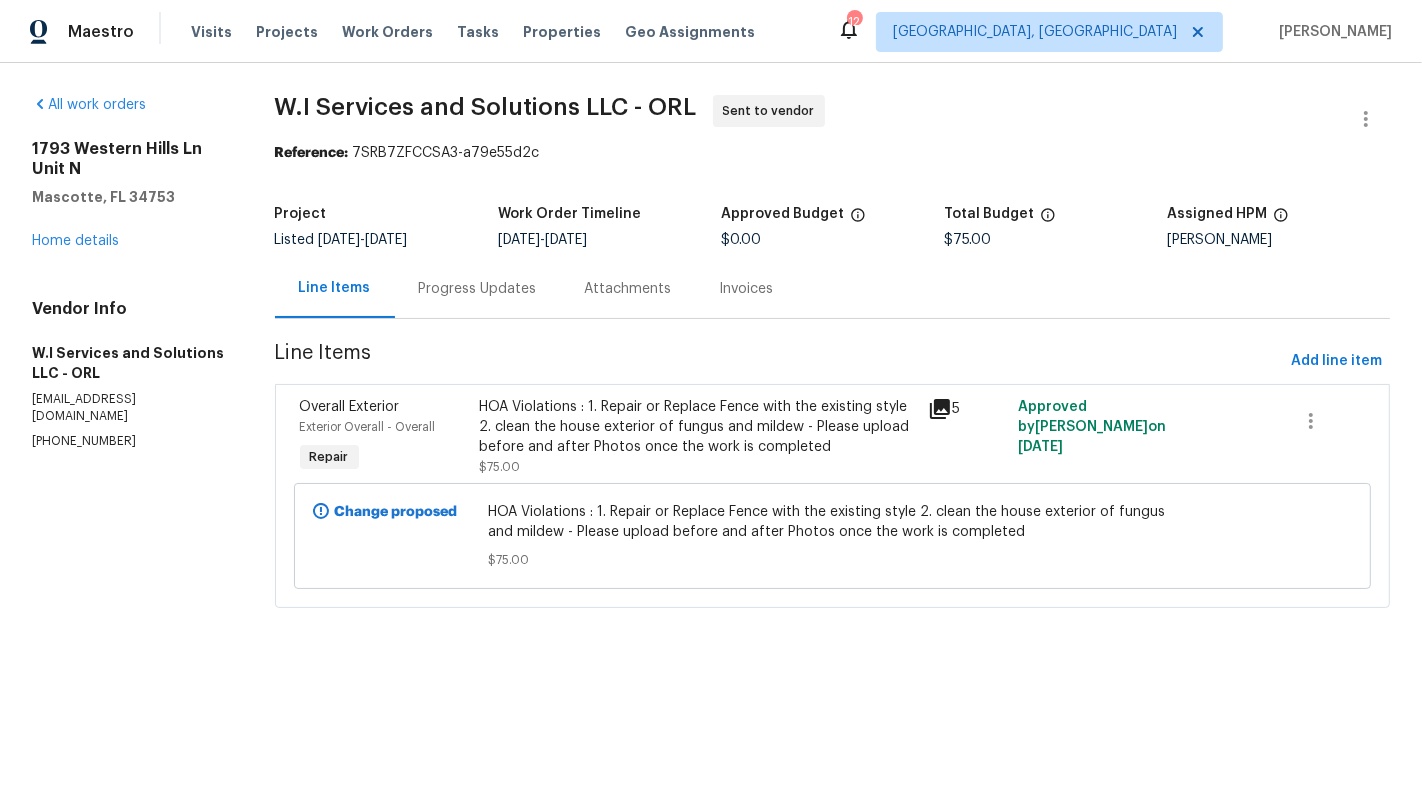 click on "HOA Violations : 1. Repair or Replace Fence with the existing style 2. clean the house exterior of fungus and mildew - Please upload before and after Photos once the work is completed" at bounding box center (697, 427) 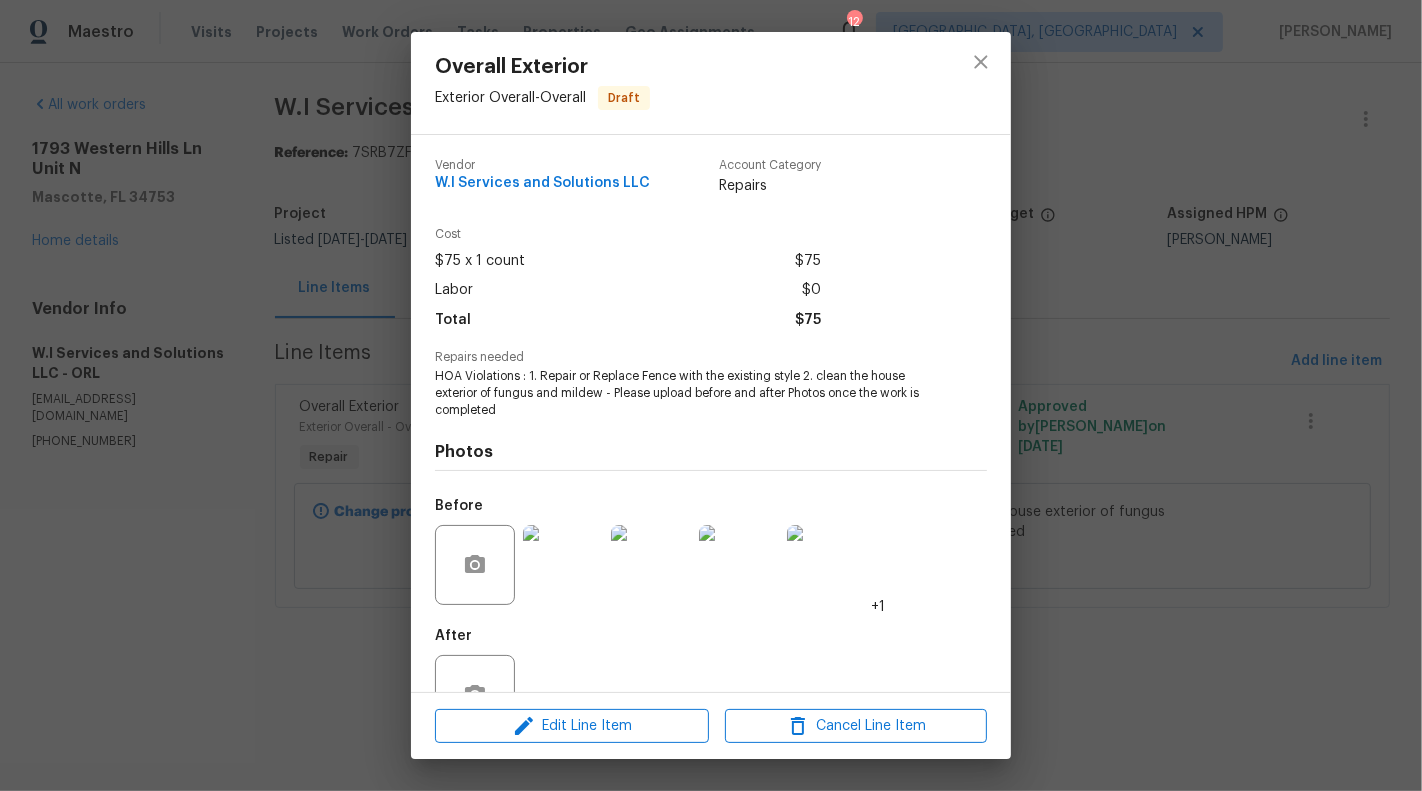 click at bounding box center [563, 565] 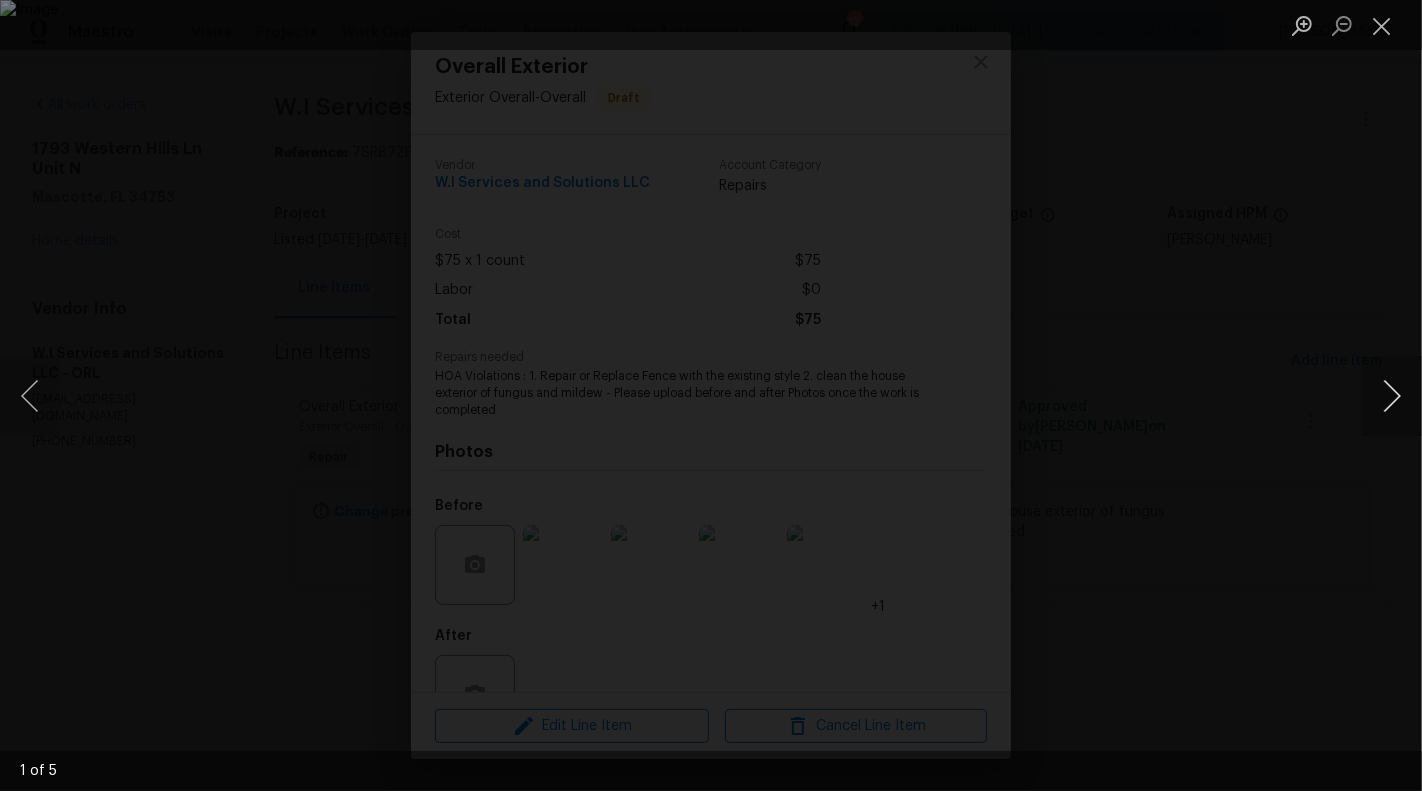 click at bounding box center (1392, 396) 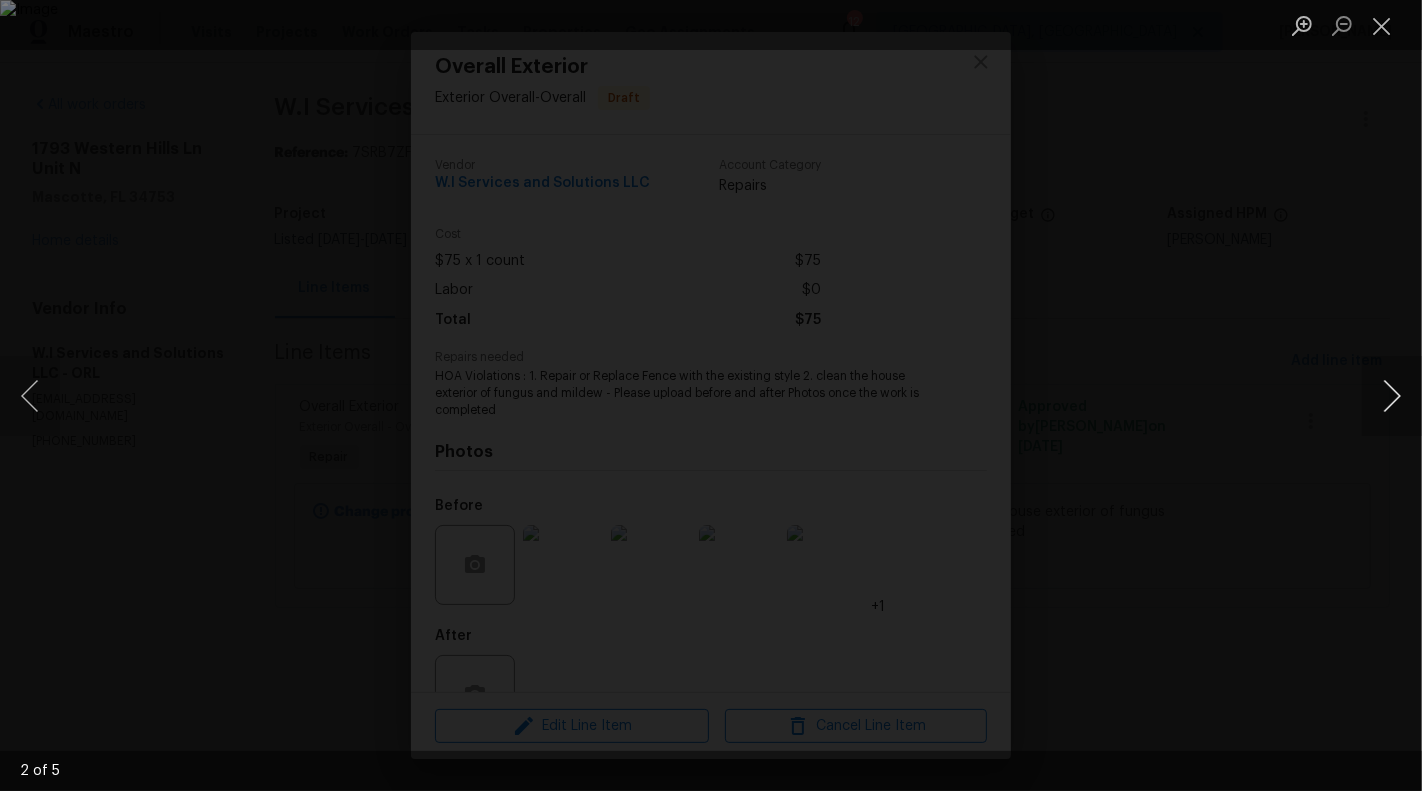 click at bounding box center (1392, 396) 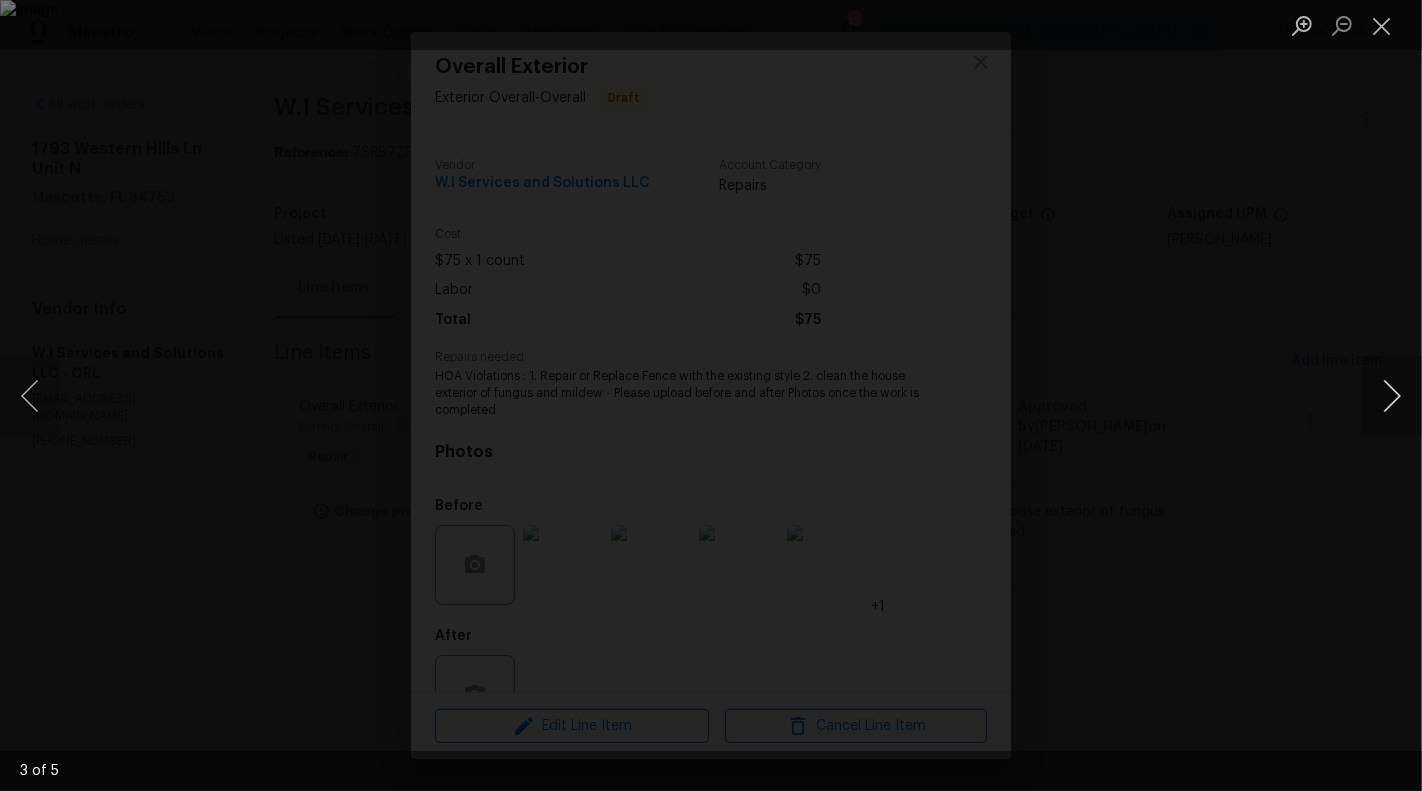click at bounding box center (1392, 396) 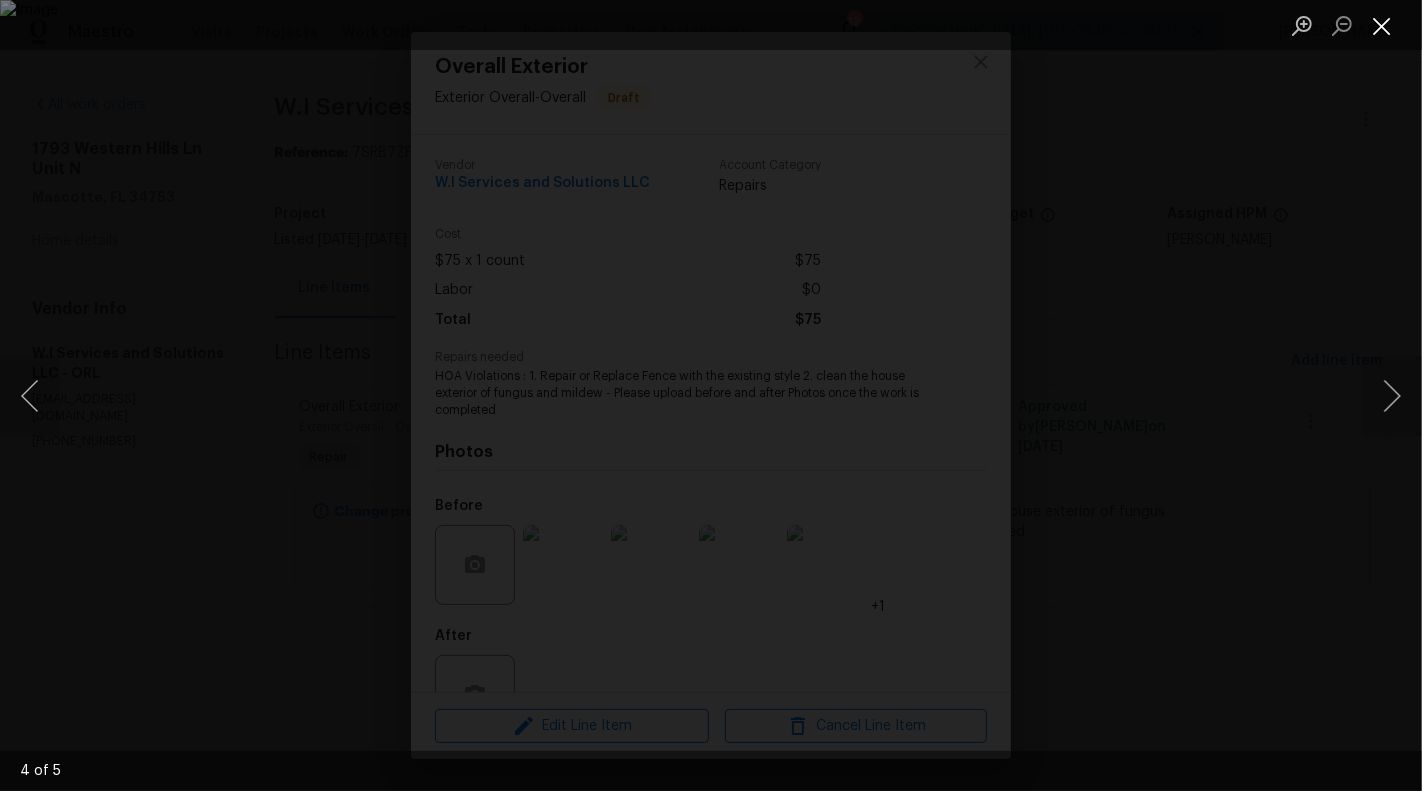 click at bounding box center (1382, 25) 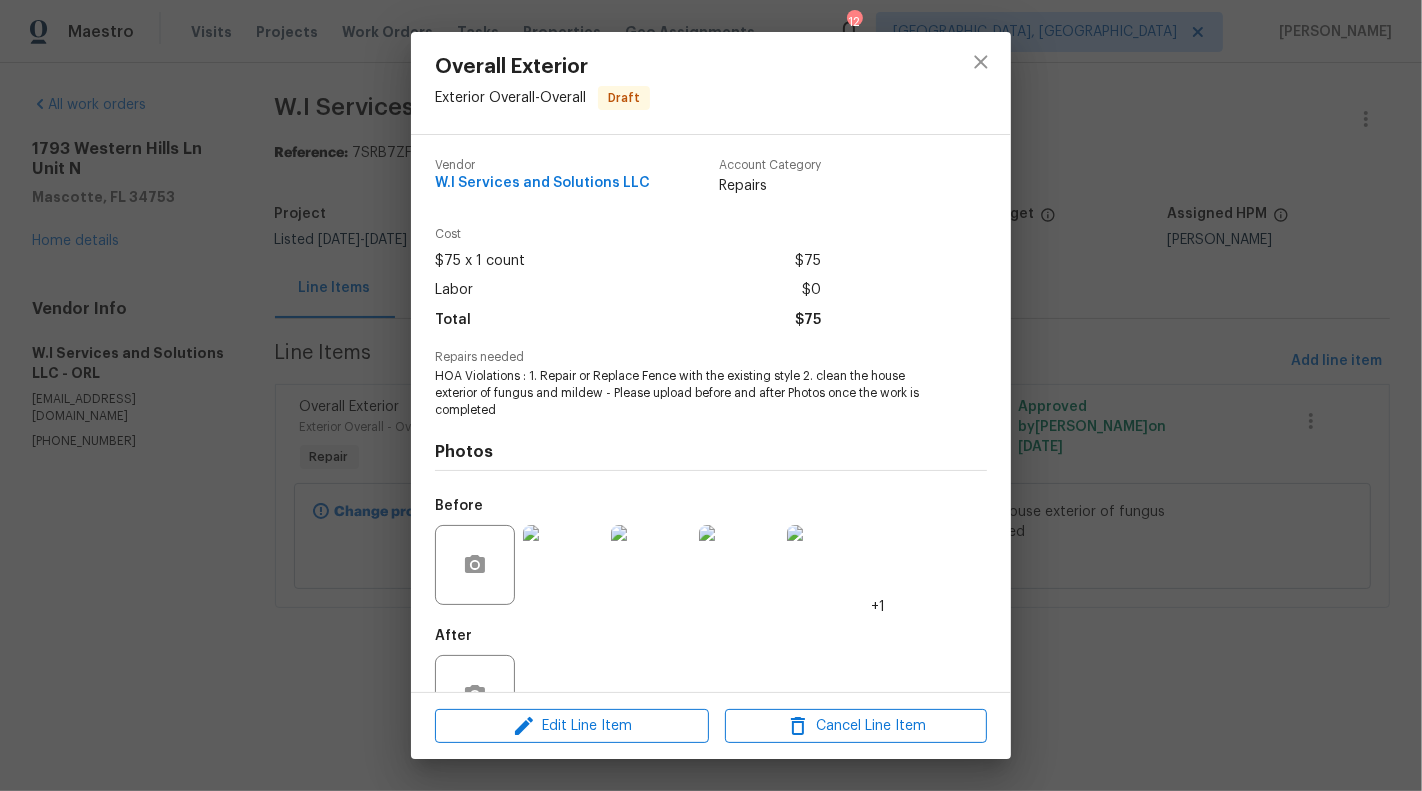 click on "Overall Exterior Exterior Overall  -  Overall Draft Vendor W.I Services and Solutions LLC Account Category Repairs Cost $75 x 1 count $75 Labor $0 Total $75 Repairs needed HOA Violations : 1. Repair or Replace Fence with the existing style 2. clean the house exterior of fungus and mildew - Please upload before and after Photos once the work is completed Photos Before  +1 After  Edit Line Item  Cancel Line Item" at bounding box center [711, 395] 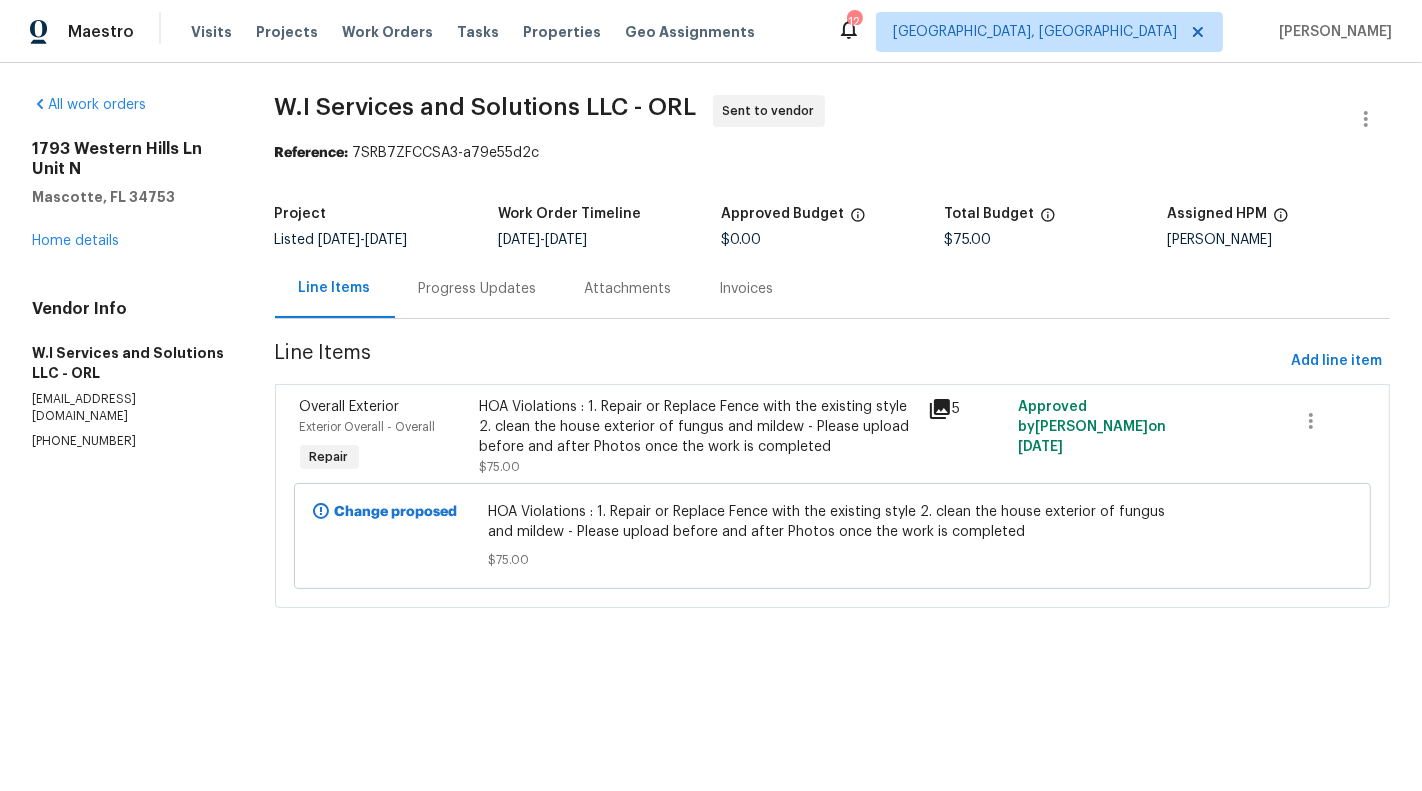 click on "Maestro Visits Projects Work Orders Tasks Properties Geo Assignments 12 [GEOGRAPHIC_DATA], [GEOGRAPHIC_DATA] [PERSON_NAME] All work [STREET_ADDRESS] Home details Vendor Info W.I Services and Solutions LLC - ORL [EMAIL_ADDRESS][DOMAIN_NAME] [PHONE_NUMBER] W.I Services and Solutions LLC - ORL Sent to vendor Reference:   7SRB7ZFCCSA3-a79e55d2c Project Listed   [DATE]  -  [DATE] Work Order Timeline [DATE]  -  [DATE] Approved Budget $0.00 Total Budget $75.00 Assigned HPM [PERSON_NAME] Line Items Progress Updates Attachments Invoices Line Items Add line item Overall Exterior Exterior Overall - Overall Repair HOA Violations : 1. Repair or Replace Fence with the existing style 2. clean the house exterior of fungus and mildew - Please upload before and after Photos once the work is completed $75.00   5 Approved by  [PERSON_NAME]  on   [DATE] Change proposed $75.00" at bounding box center [711, 332] 